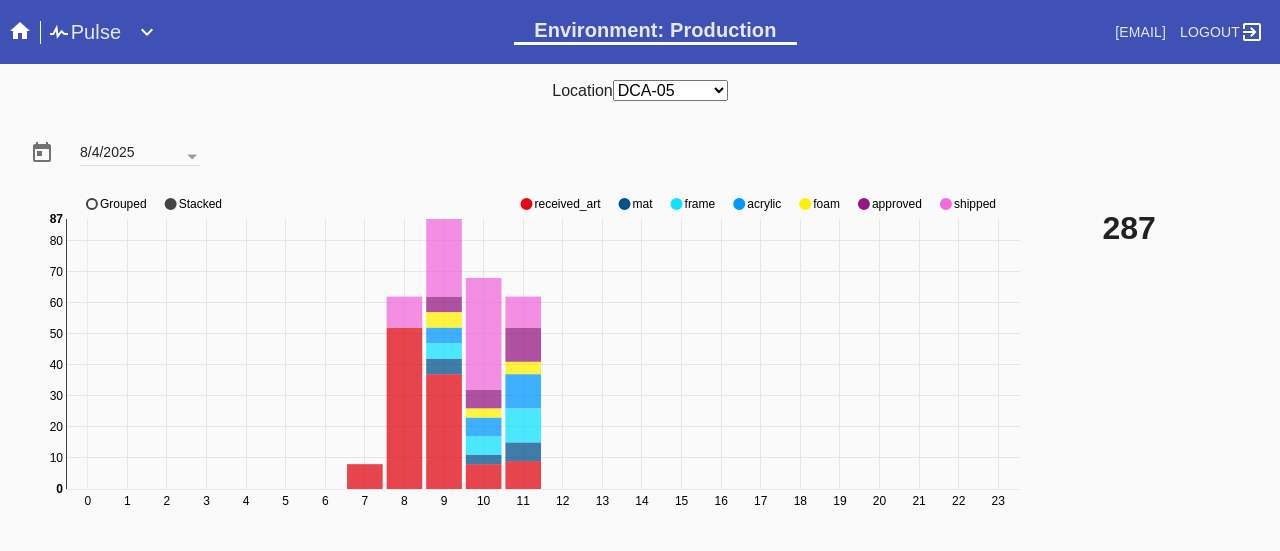 scroll, scrollTop: 0, scrollLeft: 0, axis: both 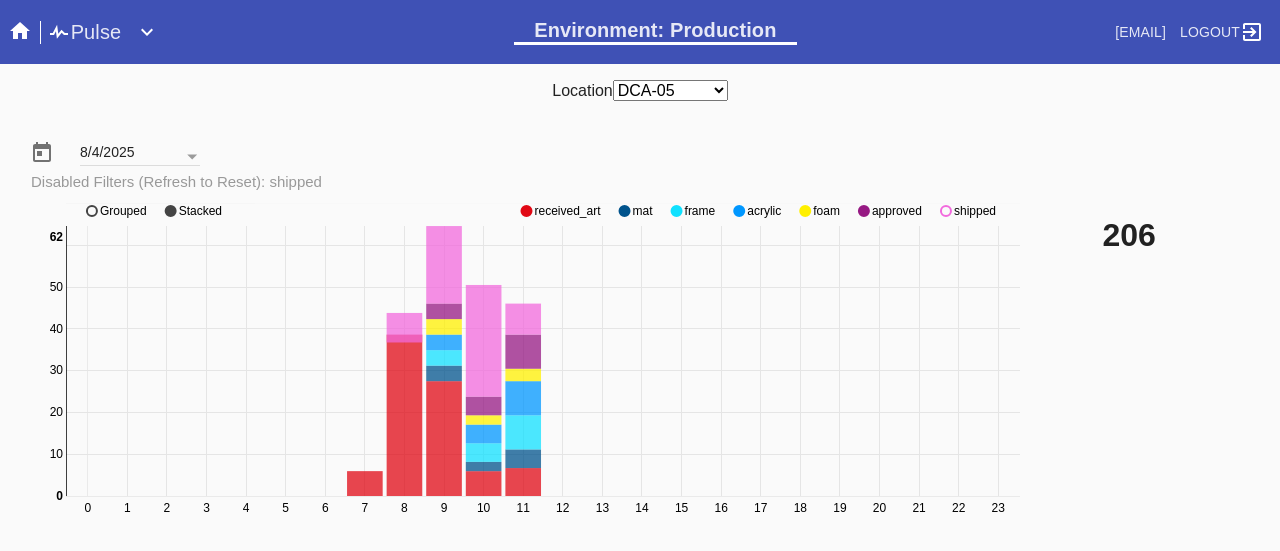 click 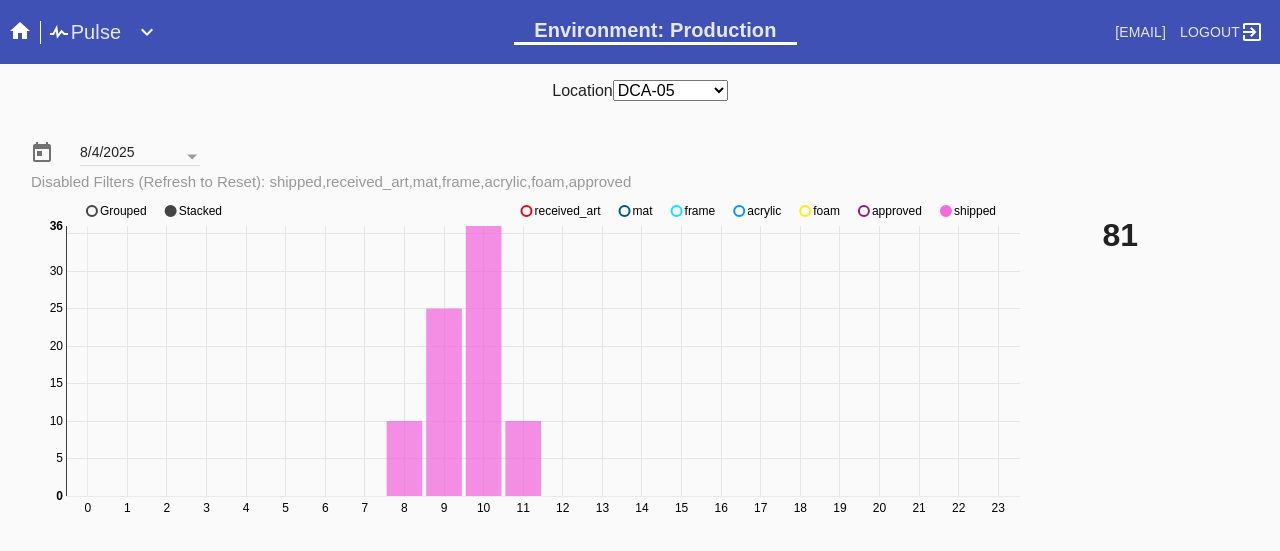 click on "approved" 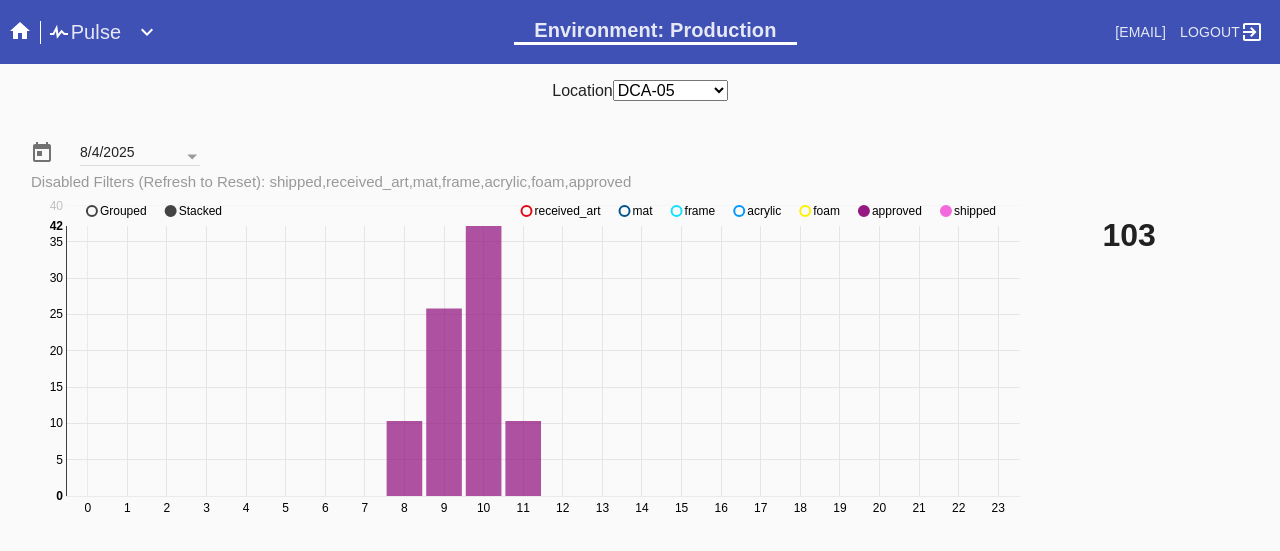 click on "approved" 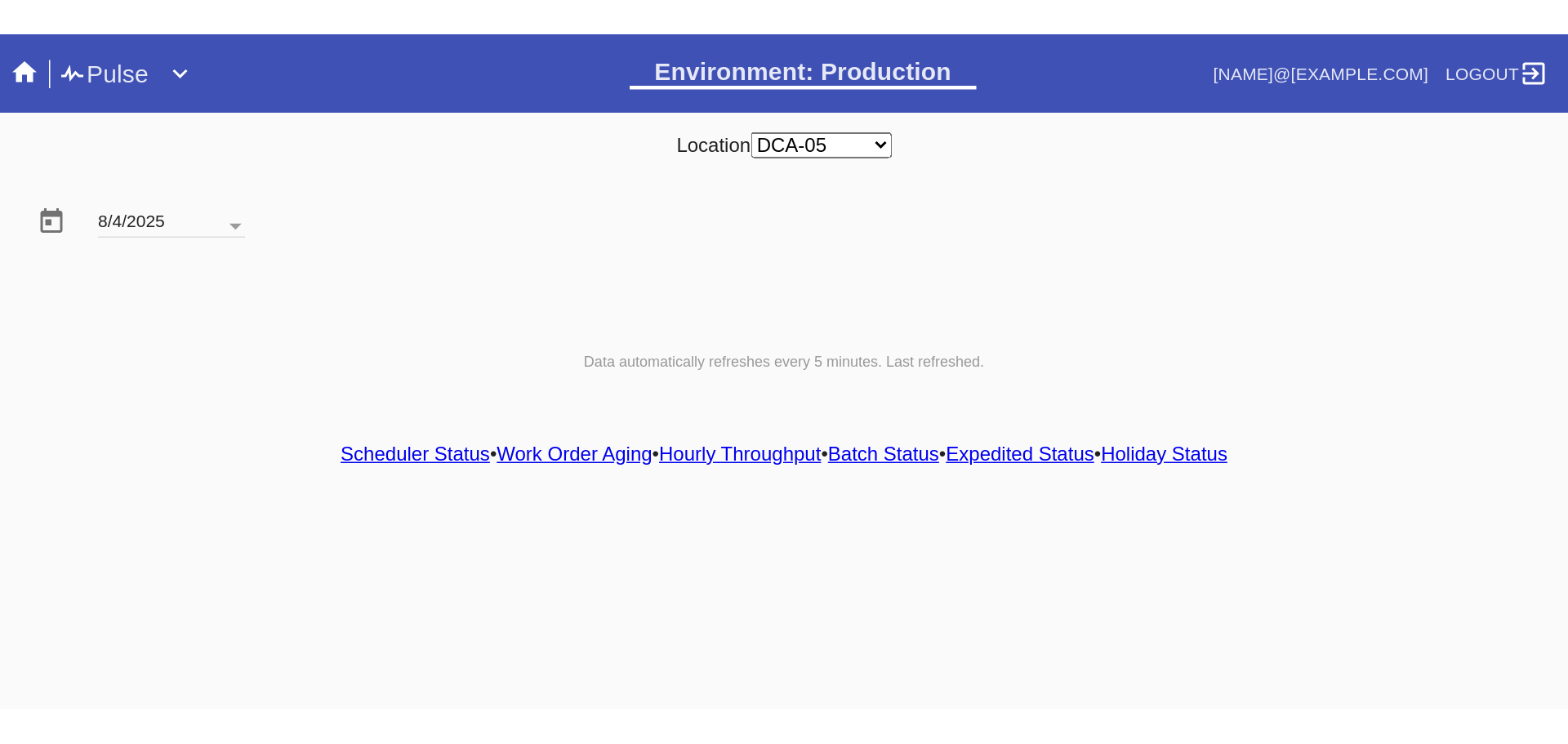 scroll, scrollTop: 0, scrollLeft: 0, axis: both 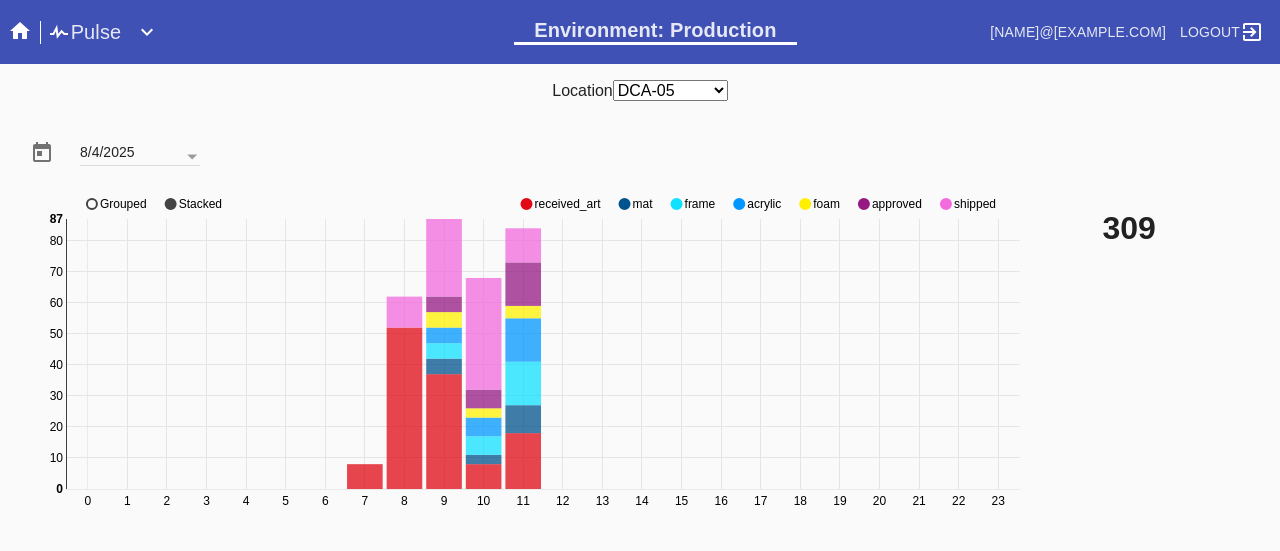 click on "approved" 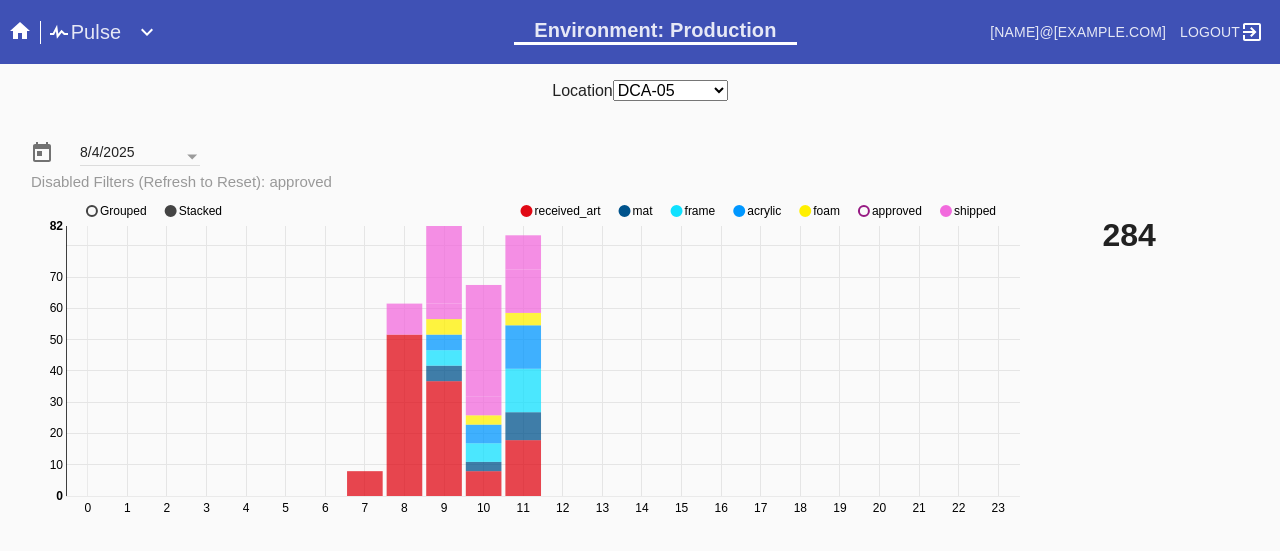click on "0 1 2 3 4 5 6 7 8 9 10 11 12 13 14 15 16 17 18 19 20 21 22 23 0 10 20 30 40 50 60 70 80 0 82 received_art mat frame acrylic foam approved shipped Grouped Stacked" 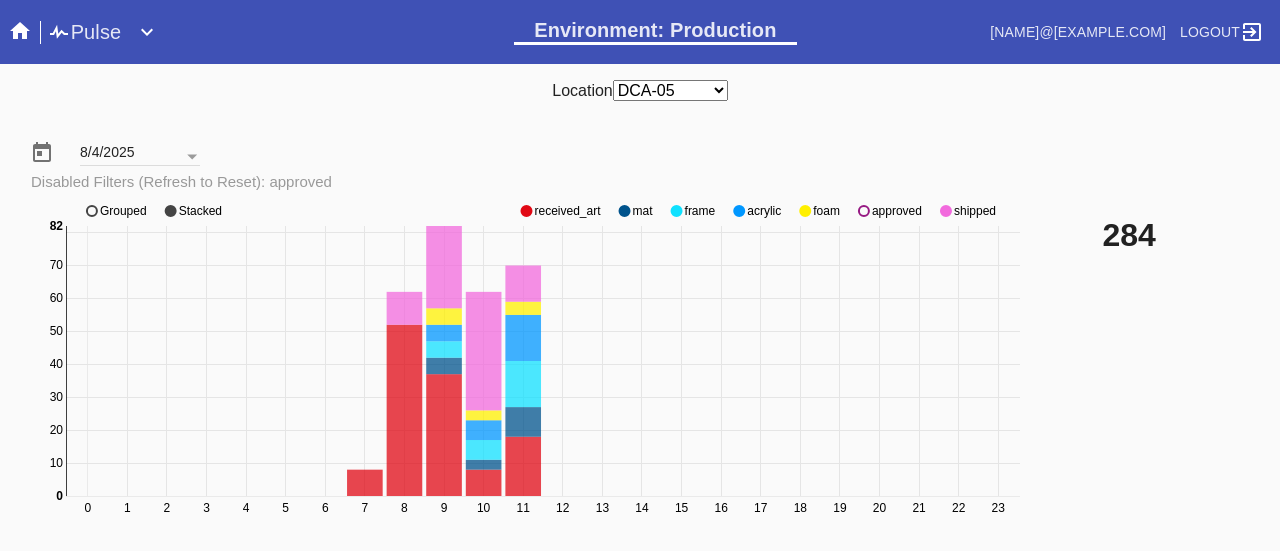 click on "approved" 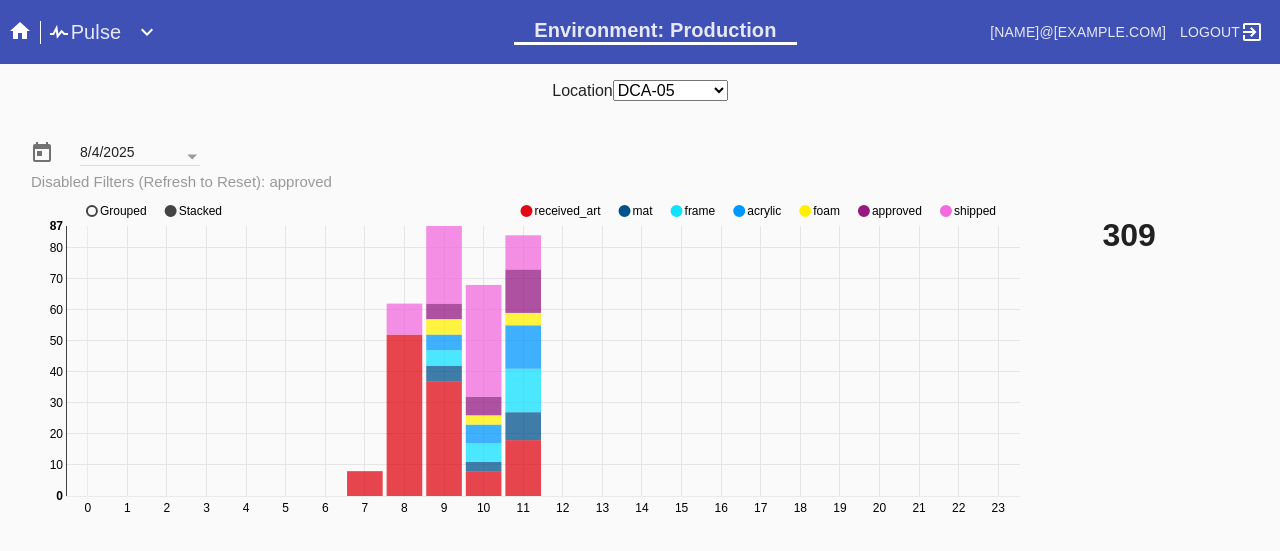 click on "approved" 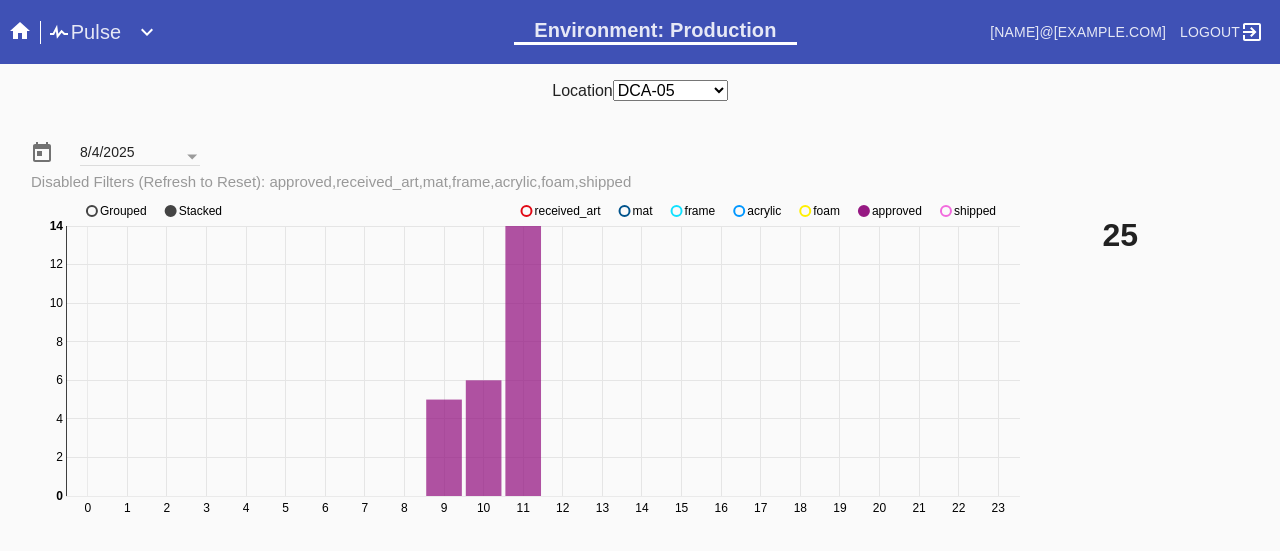 click on "shipped" 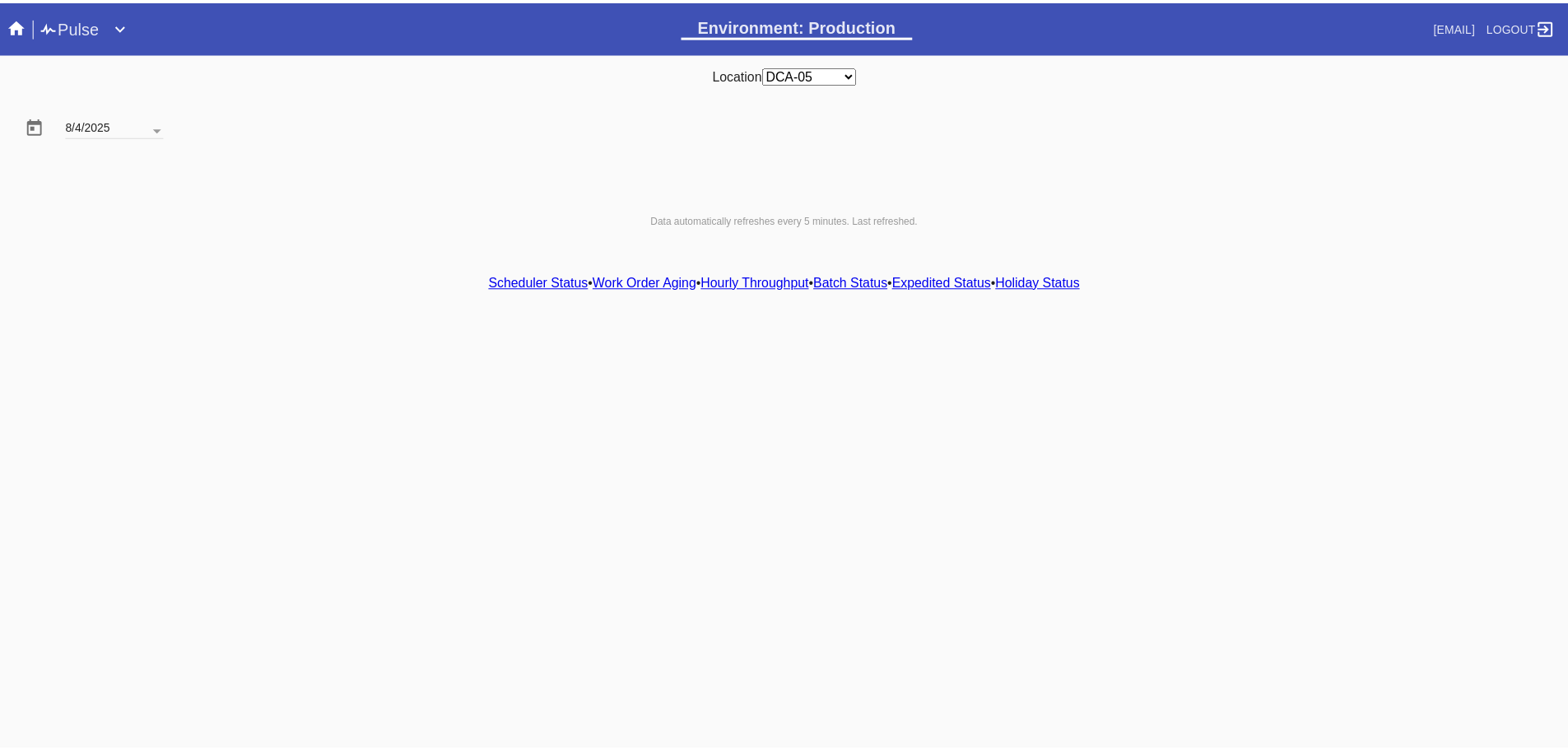 scroll, scrollTop: 0, scrollLeft: 0, axis: both 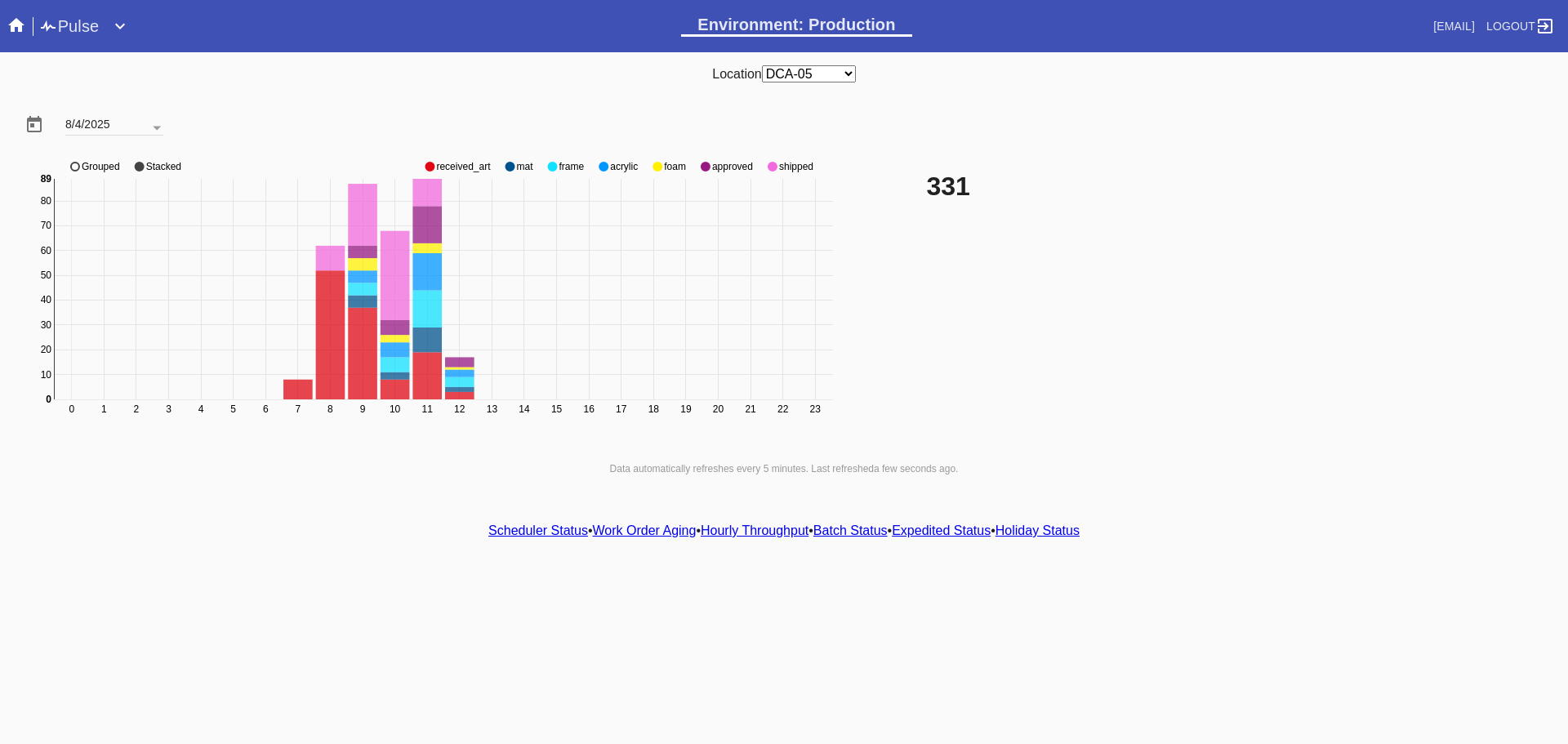 click on "approved" 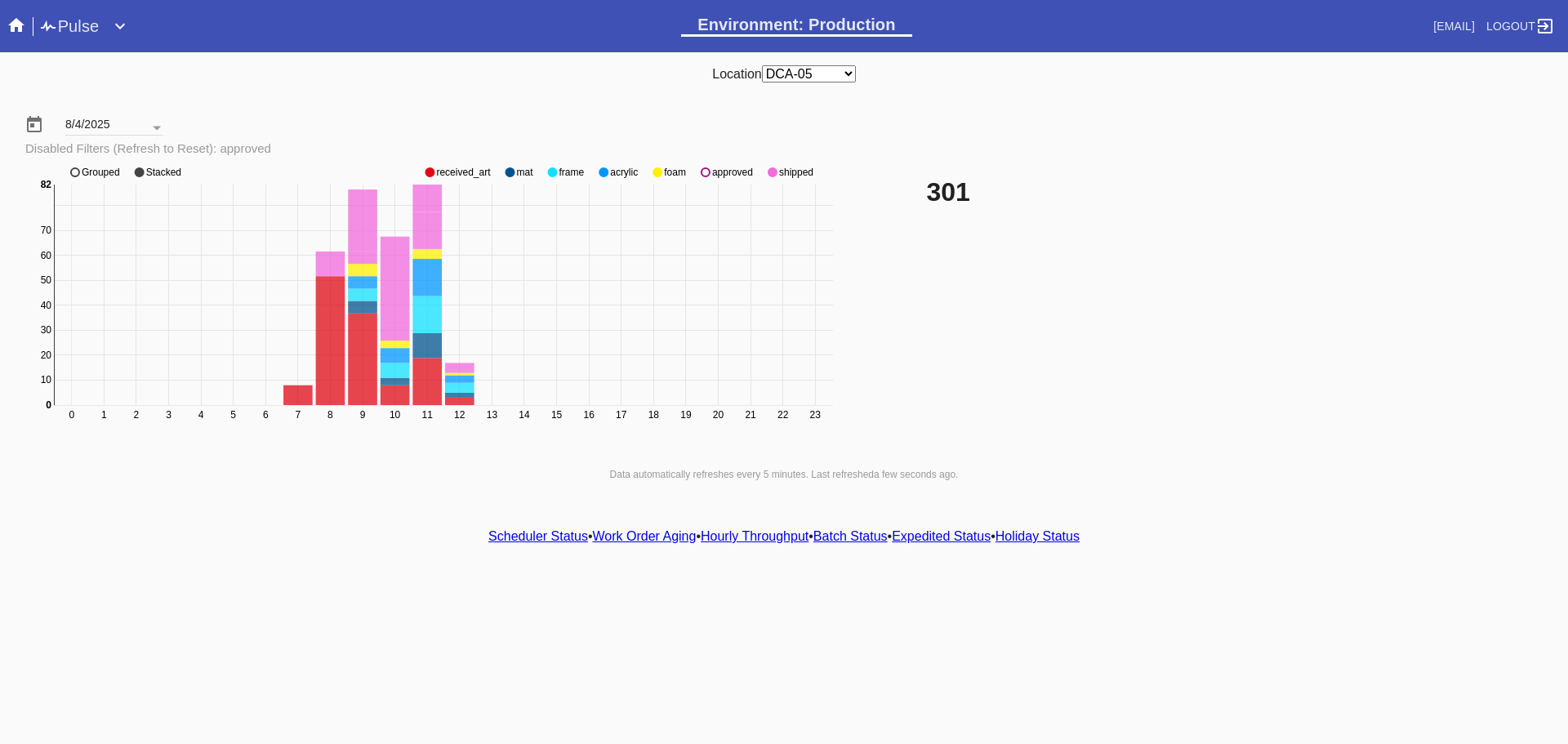 click on "approved" 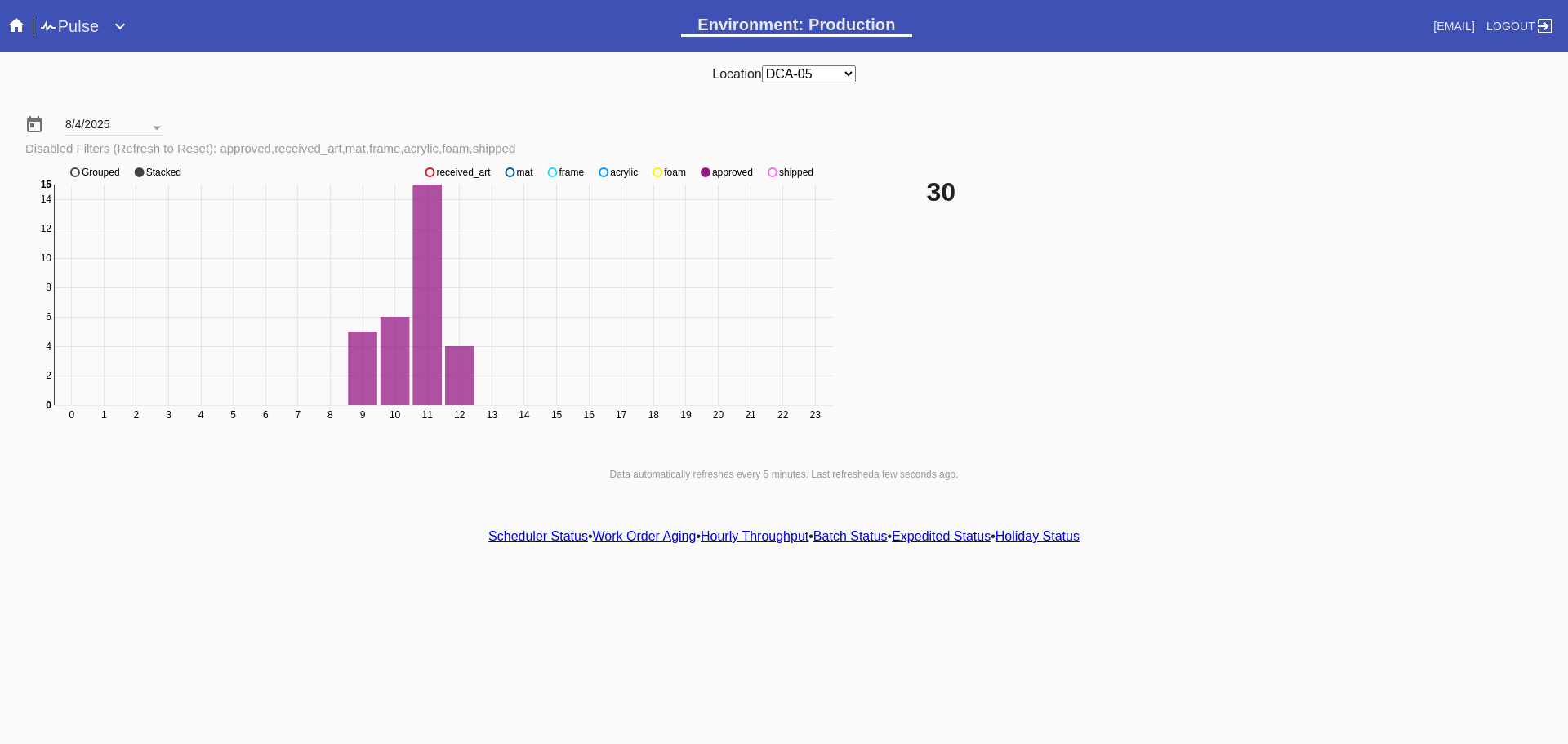 click on "shipped" 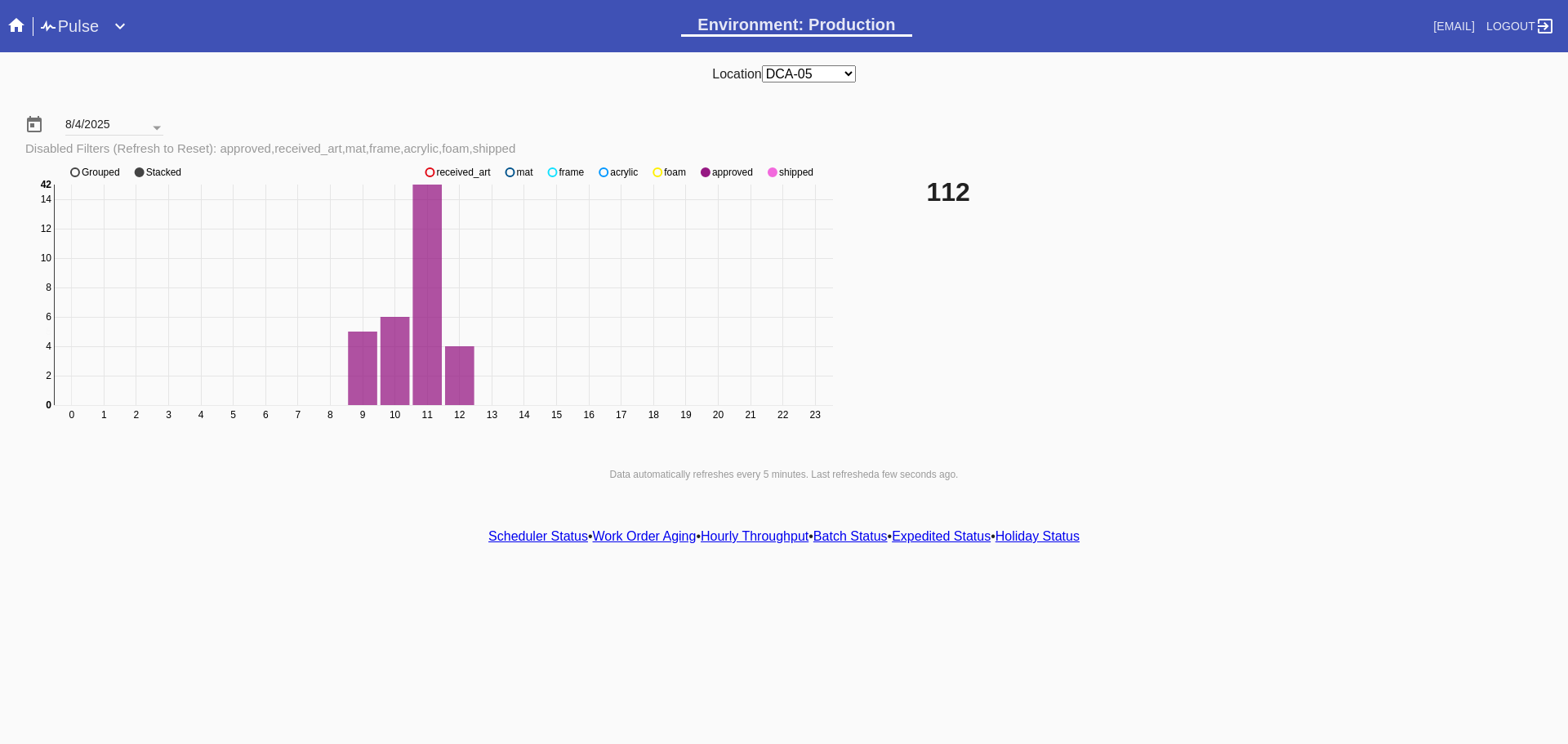 click on "shipped" 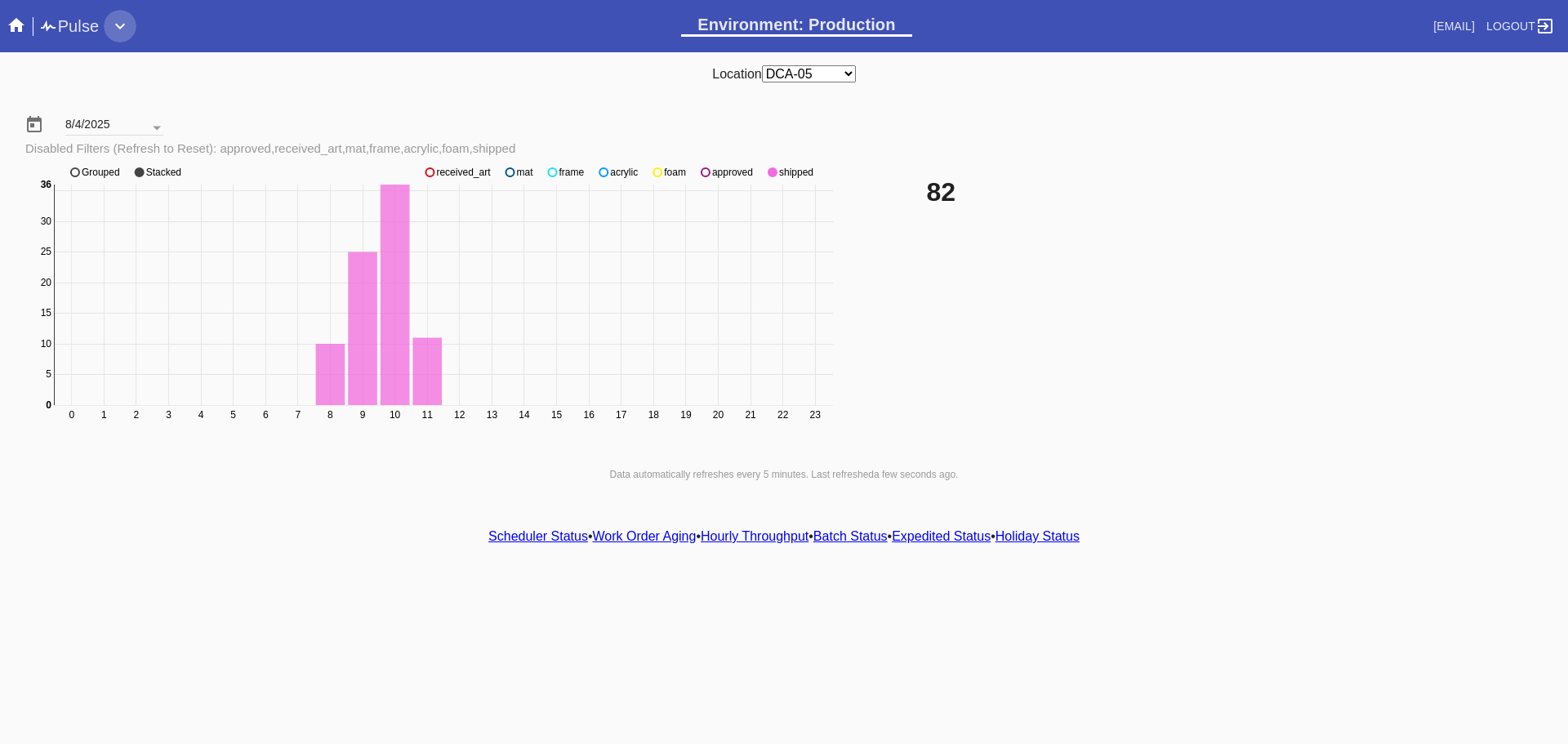 click 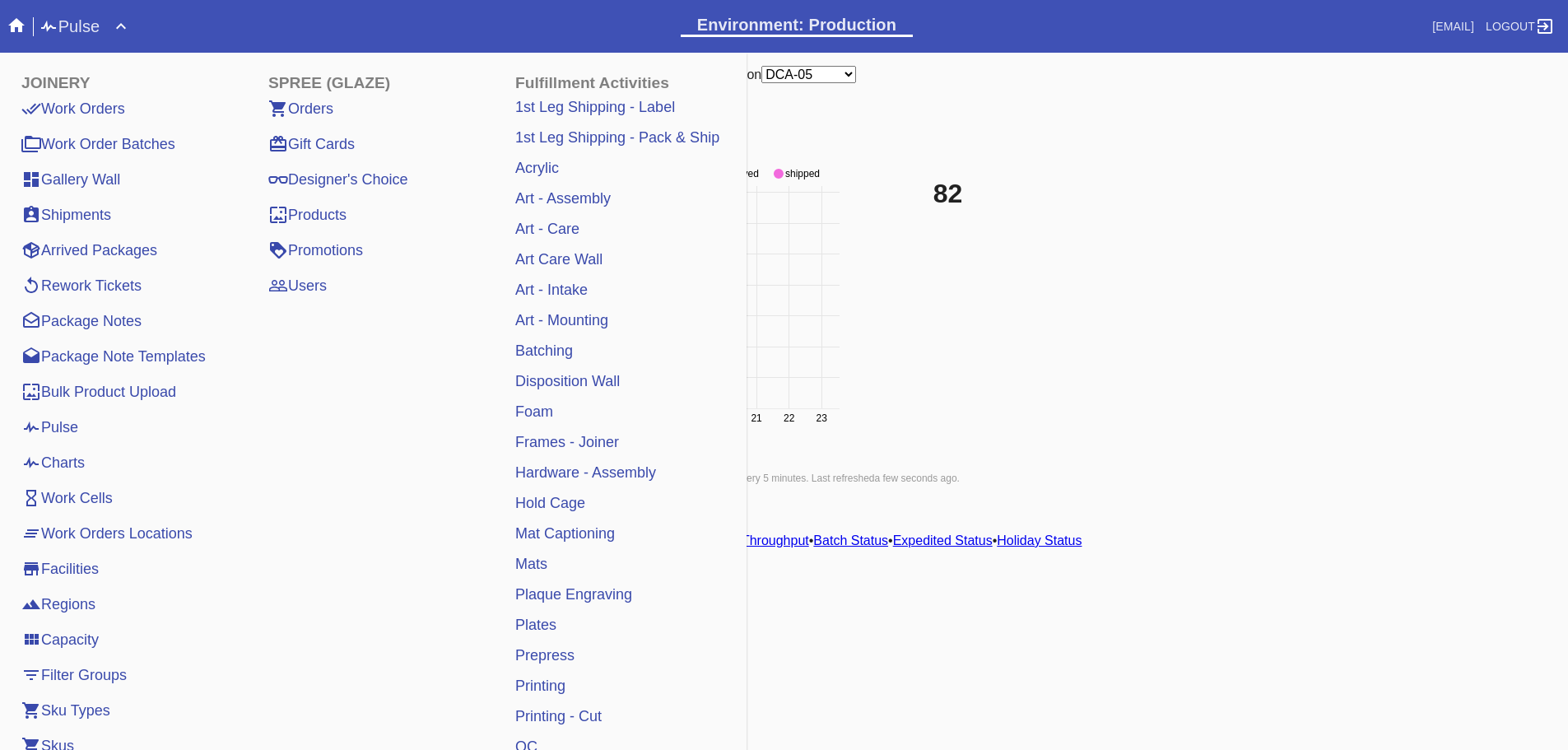 click on "Work Orders" at bounding box center [73, 109] 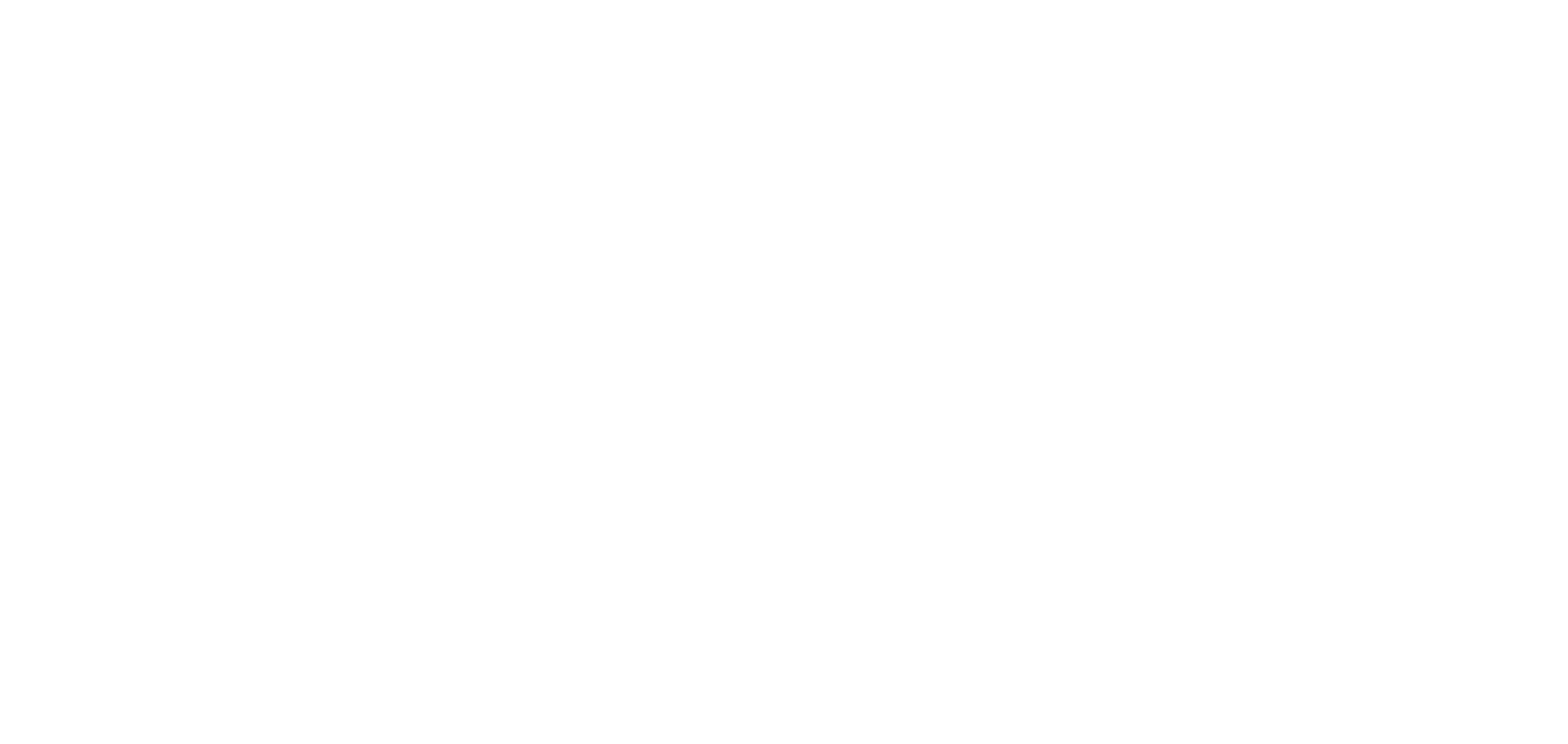 scroll, scrollTop: 0, scrollLeft: 0, axis: both 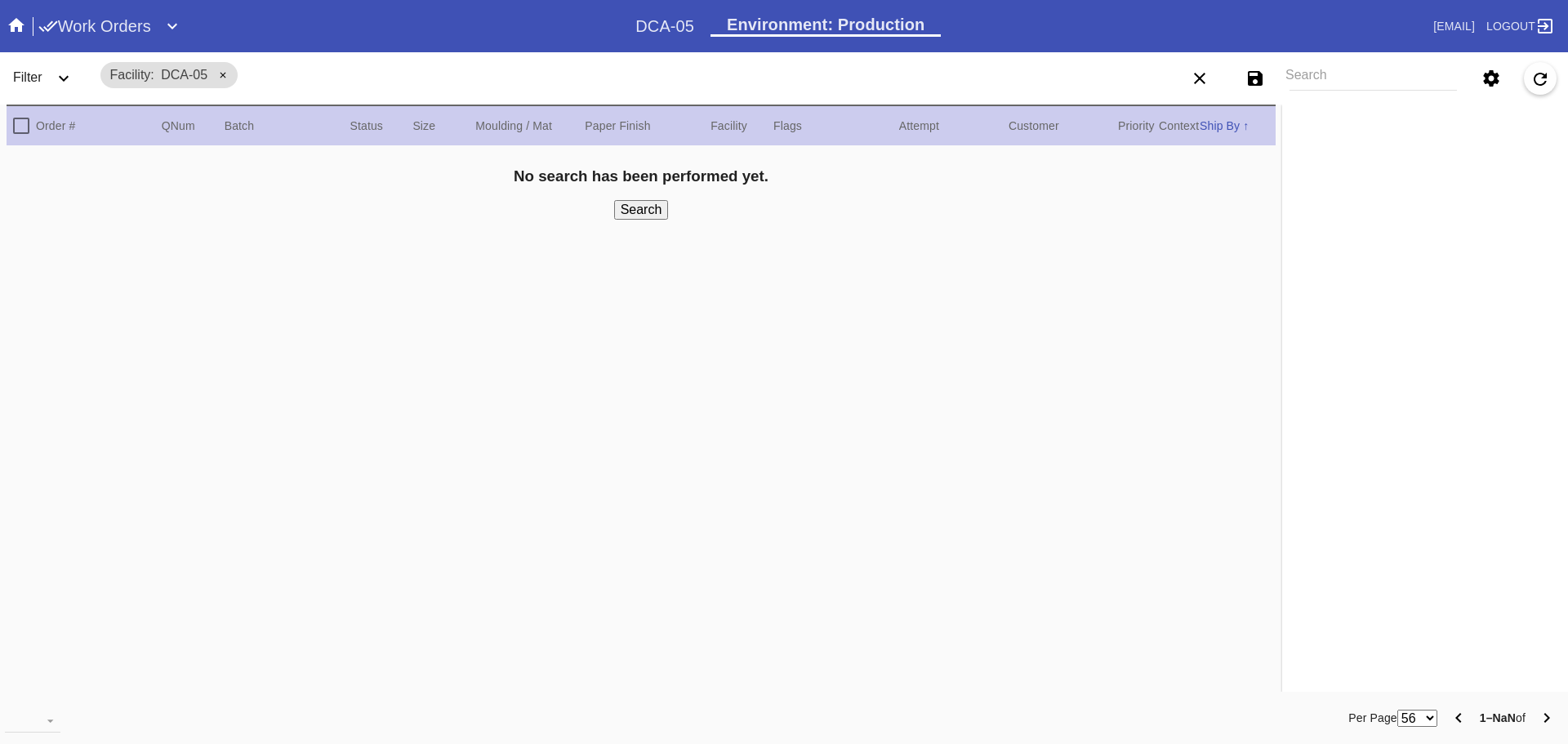 click on "Search" at bounding box center [1373, 78] 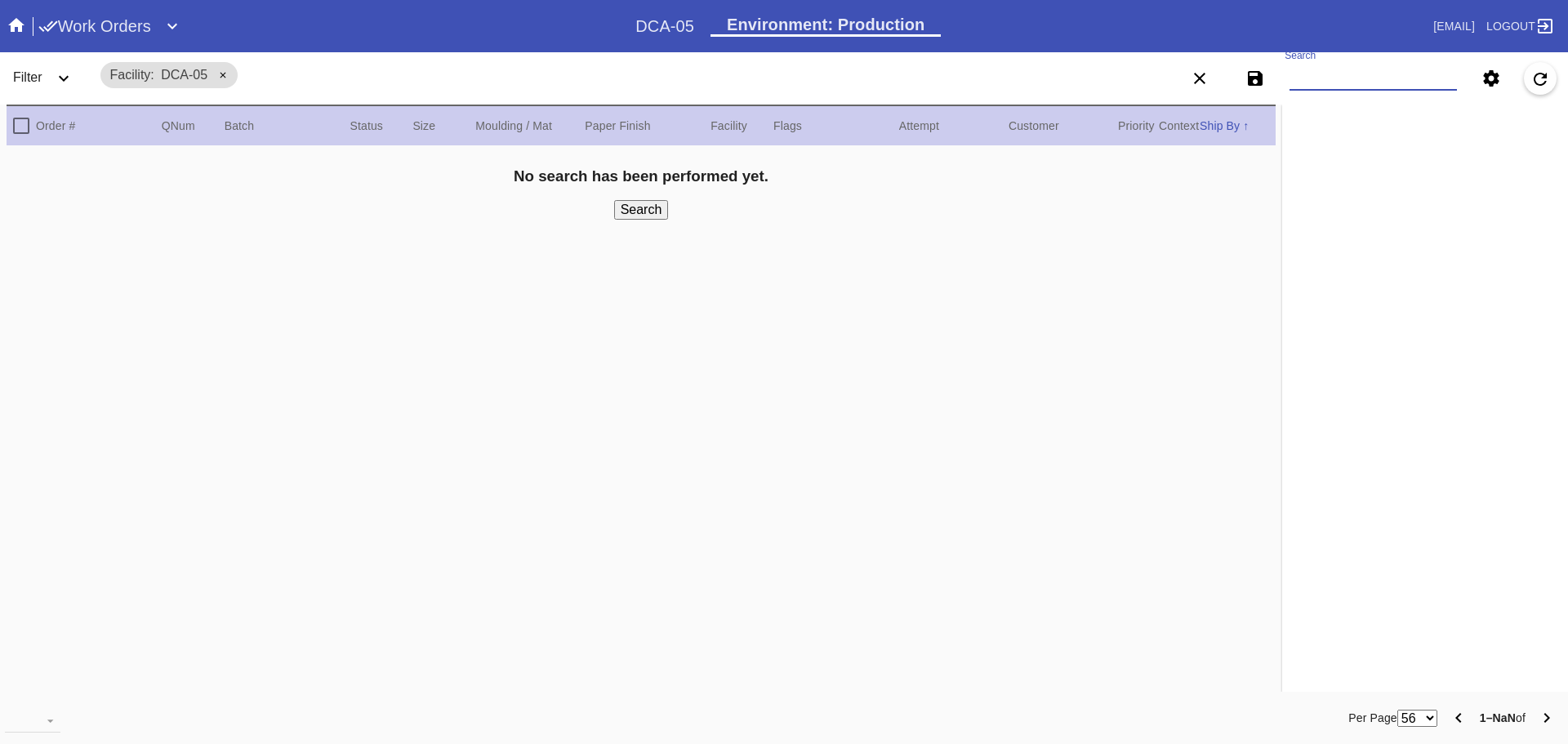 paste on "W405947086823236 W630059751230543 W966300193511376 W502620992807204 W109024678462726 W477388120573818 W423014838424948 W661373175098960 W171842654269259 W462102267616241 W558101435702473" 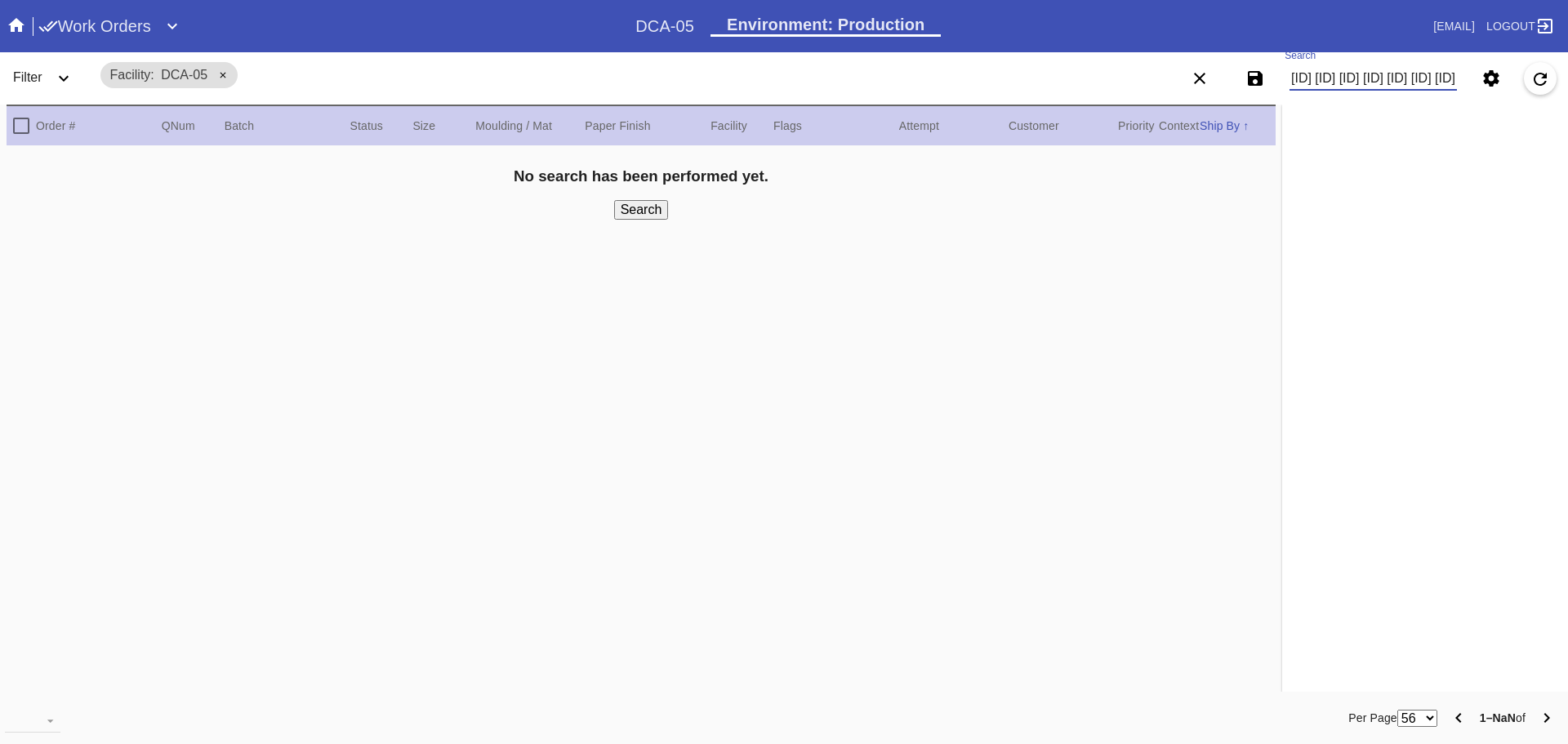 scroll, scrollTop: 0, scrollLeft: 1209, axis: horizontal 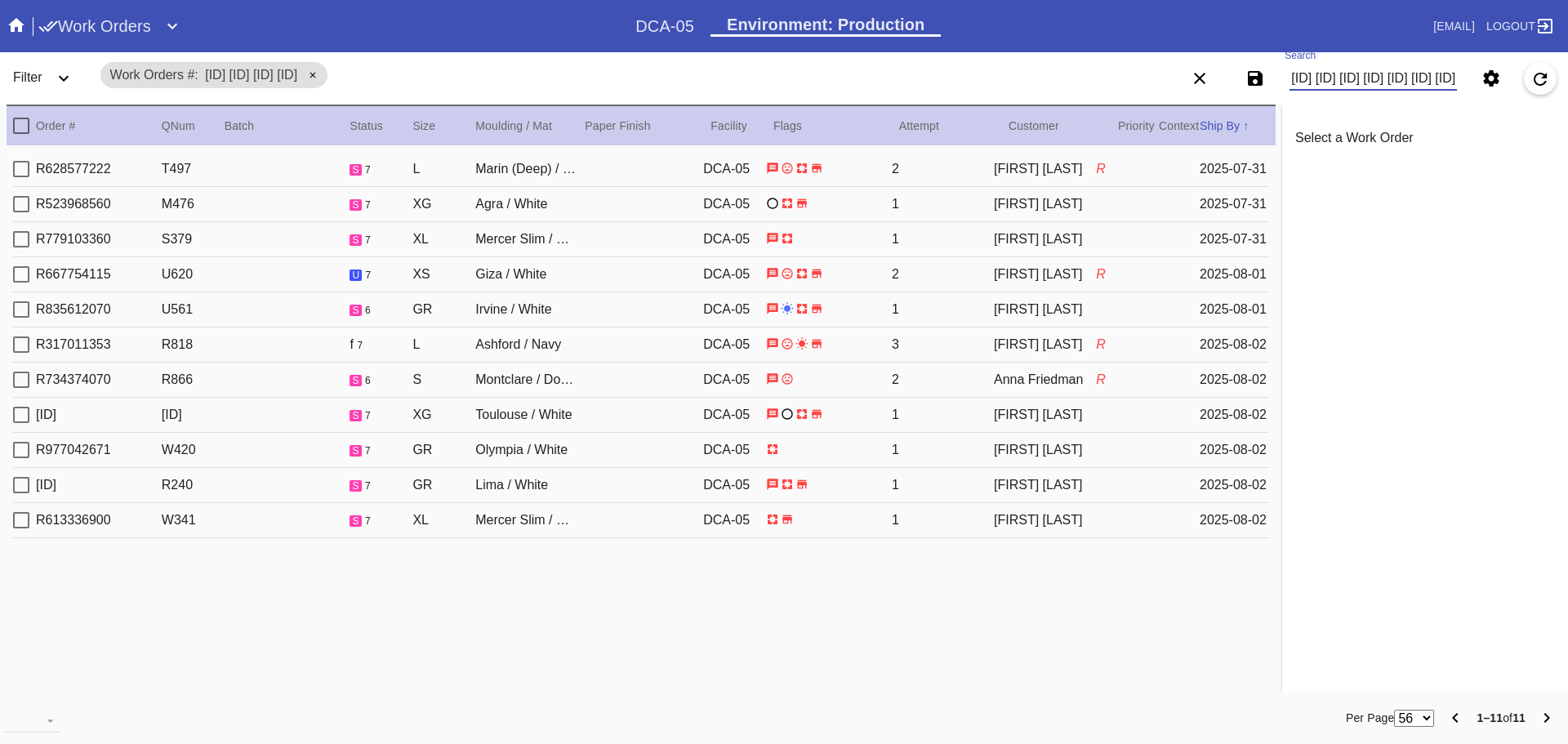 type on "W405947086823236 W630059751230543 W966300193511376 W502620992807204 W109024678462726 W477388120573818 W423014838424948 W661373175098960 W171842654269259 W462102267616241 W558101435702473" 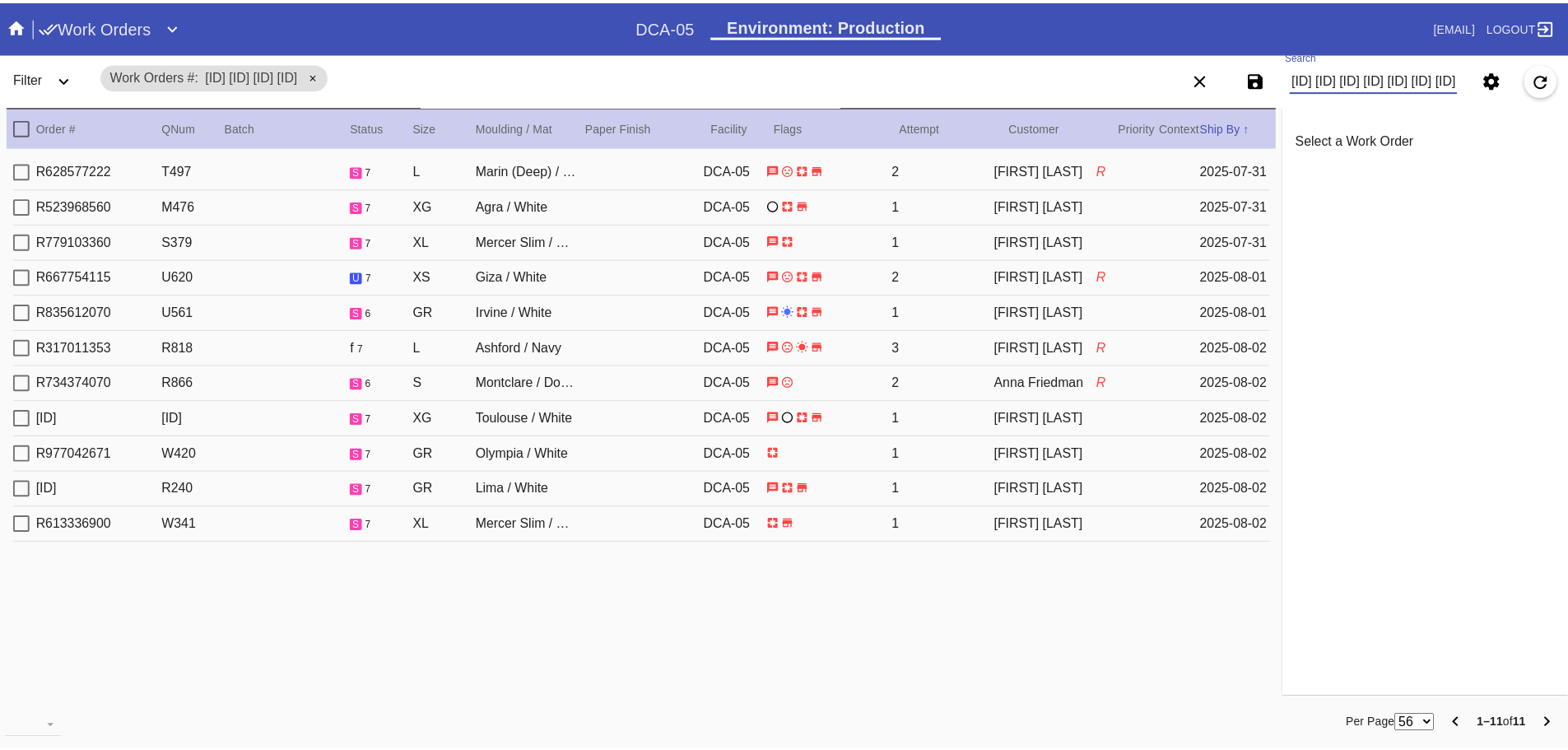 scroll, scrollTop: 0, scrollLeft: 0, axis: both 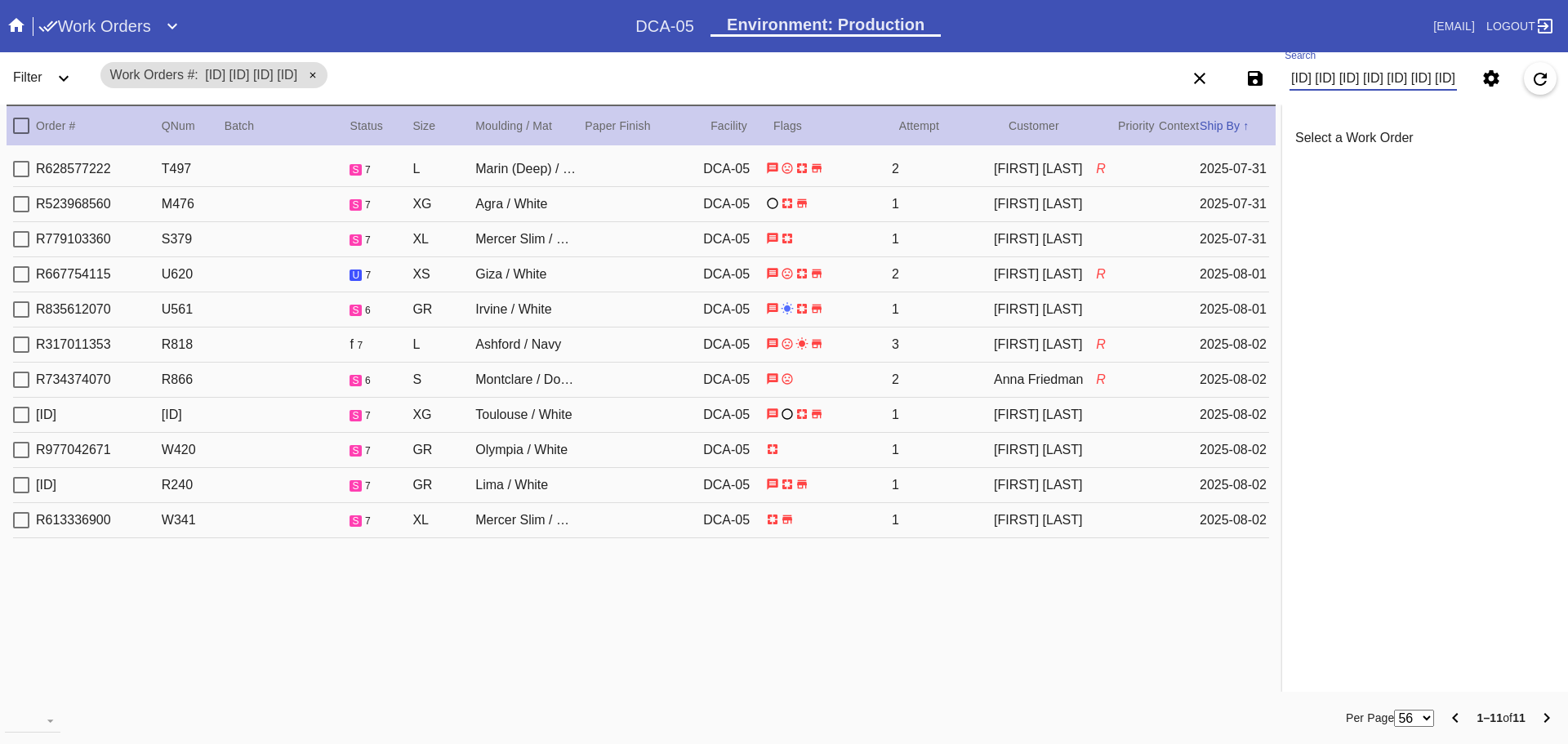 click 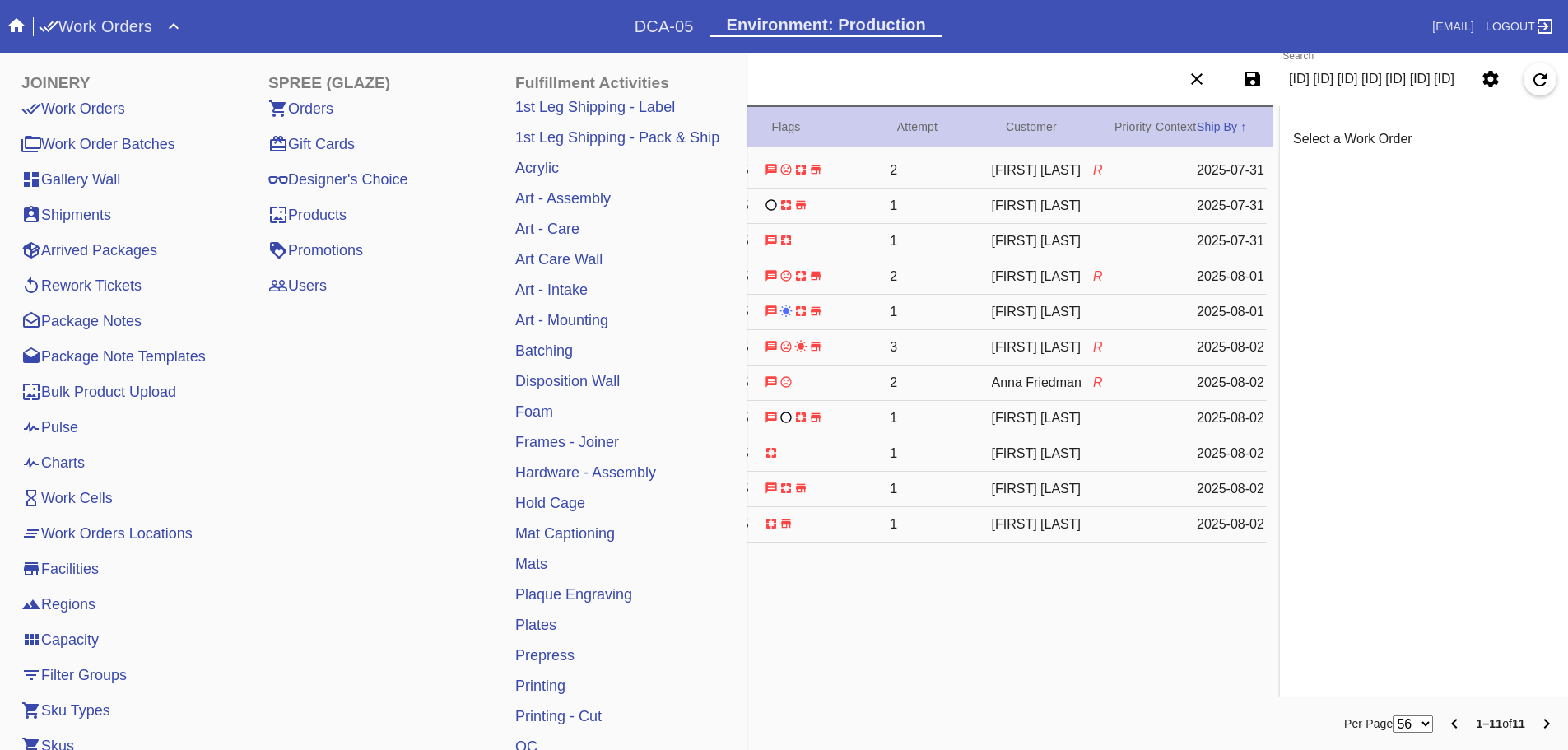 click on "Pulse" at bounding box center (49, 427) 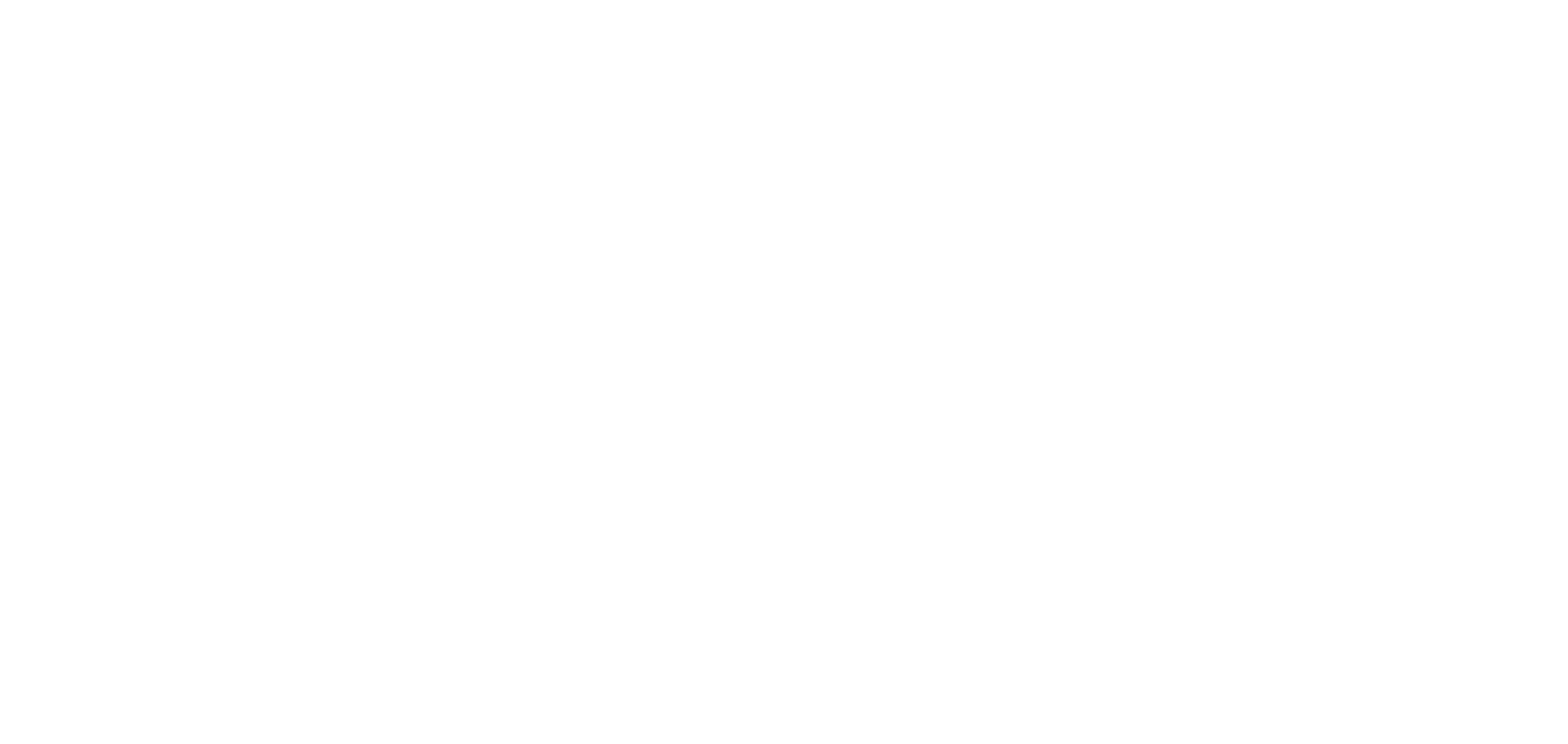 scroll, scrollTop: 0, scrollLeft: 0, axis: both 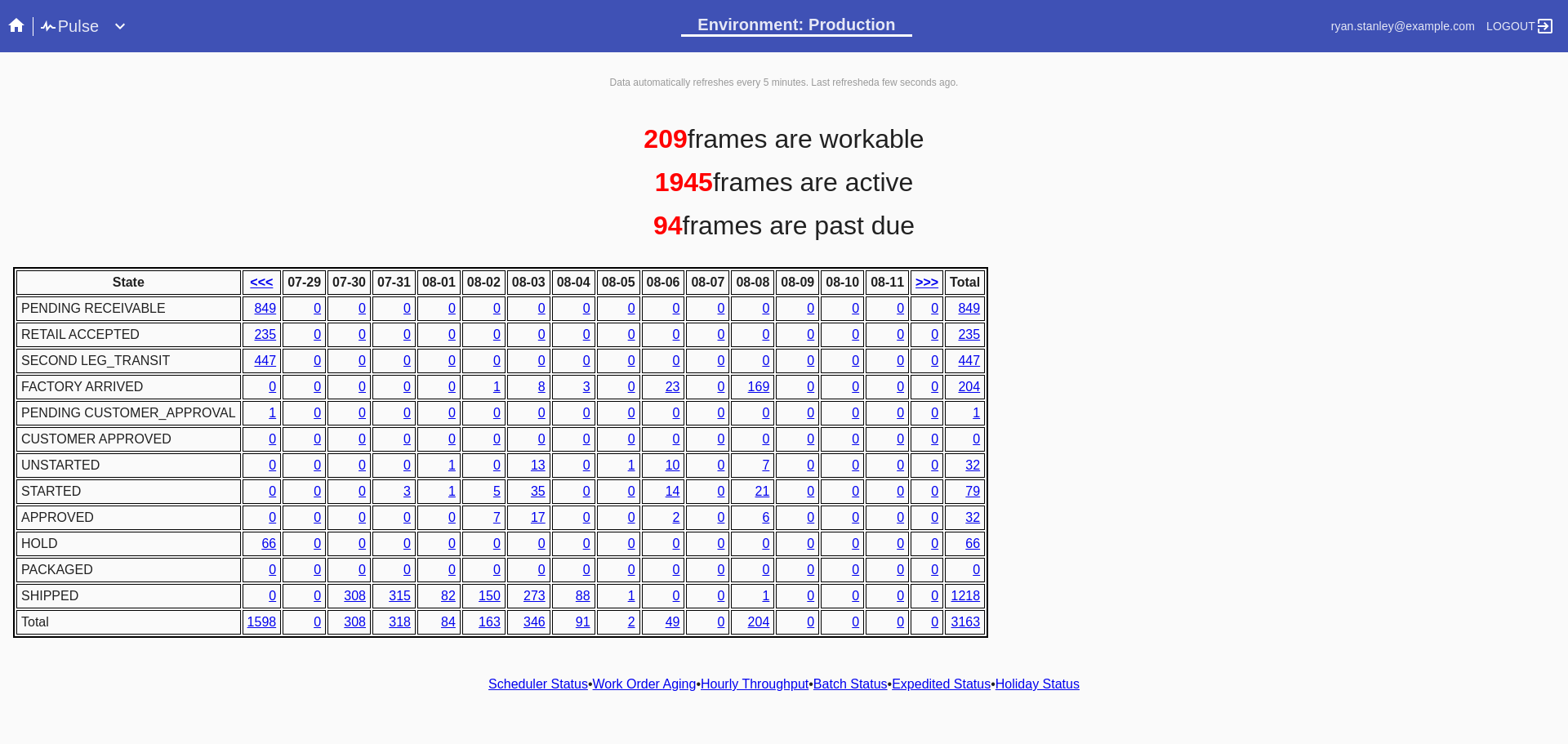 click on "Hourly Throughput" at bounding box center (755, 684) 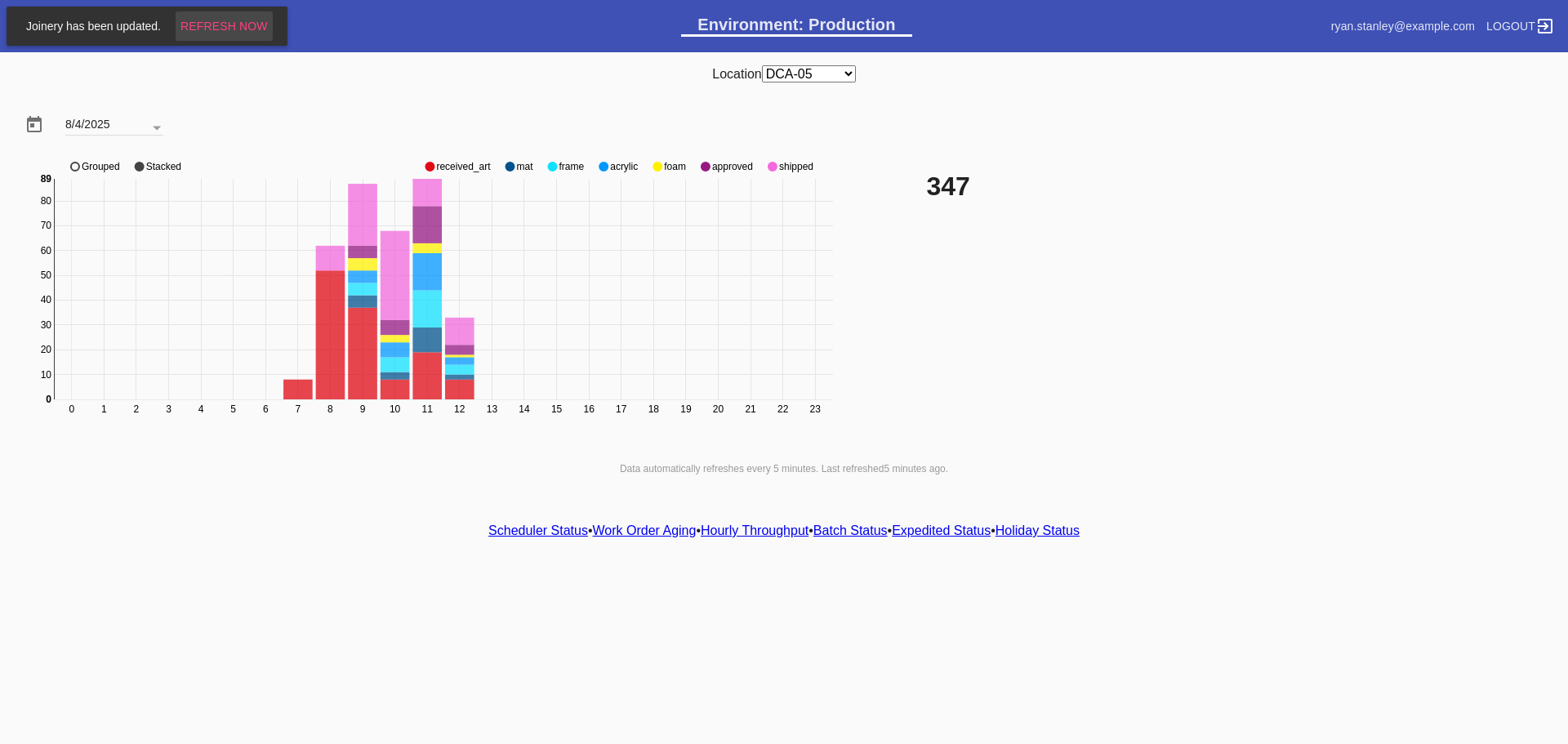 click on "Refresh Now" at bounding box center (224, 26) 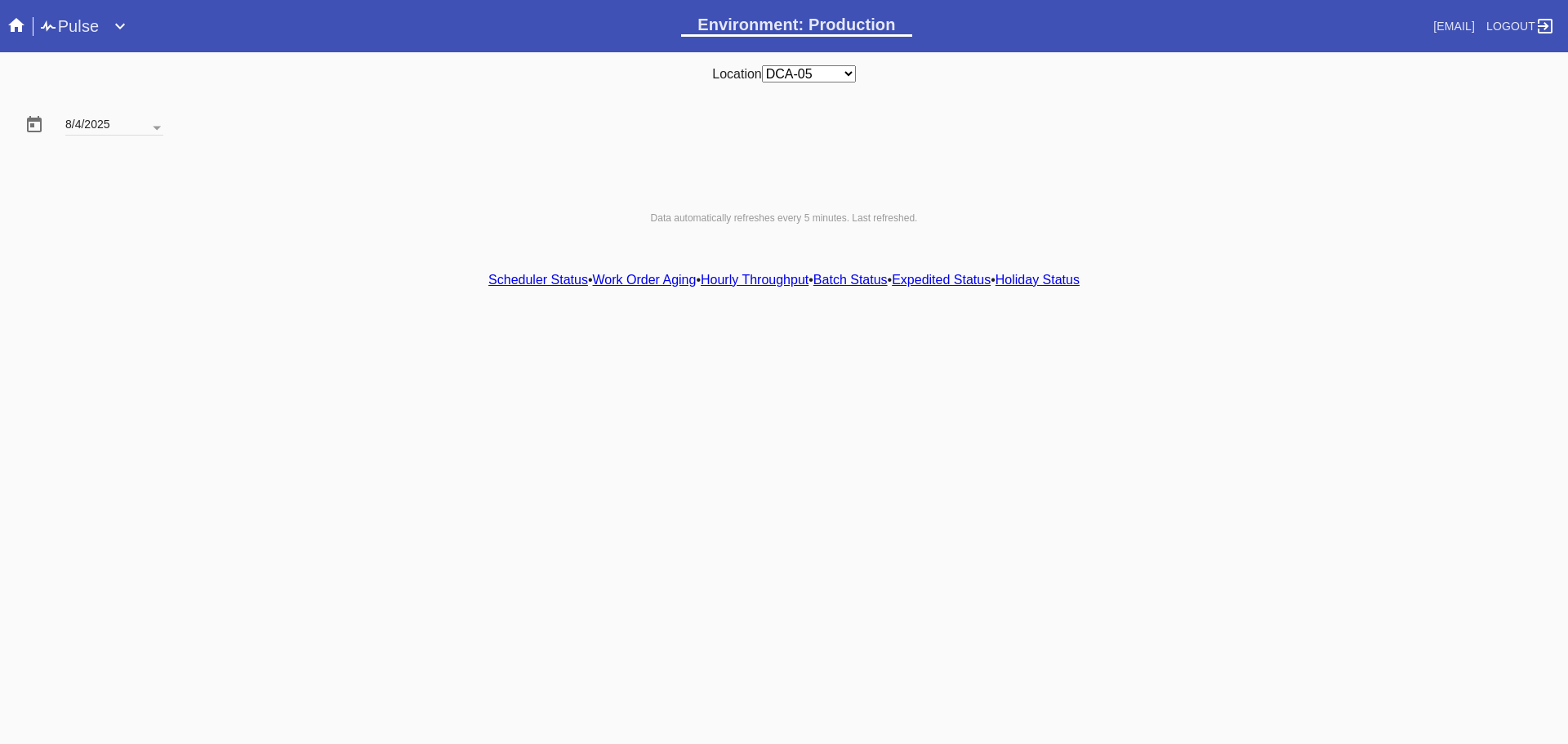 scroll, scrollTop: 0, scrollLeft: 0, axis: both 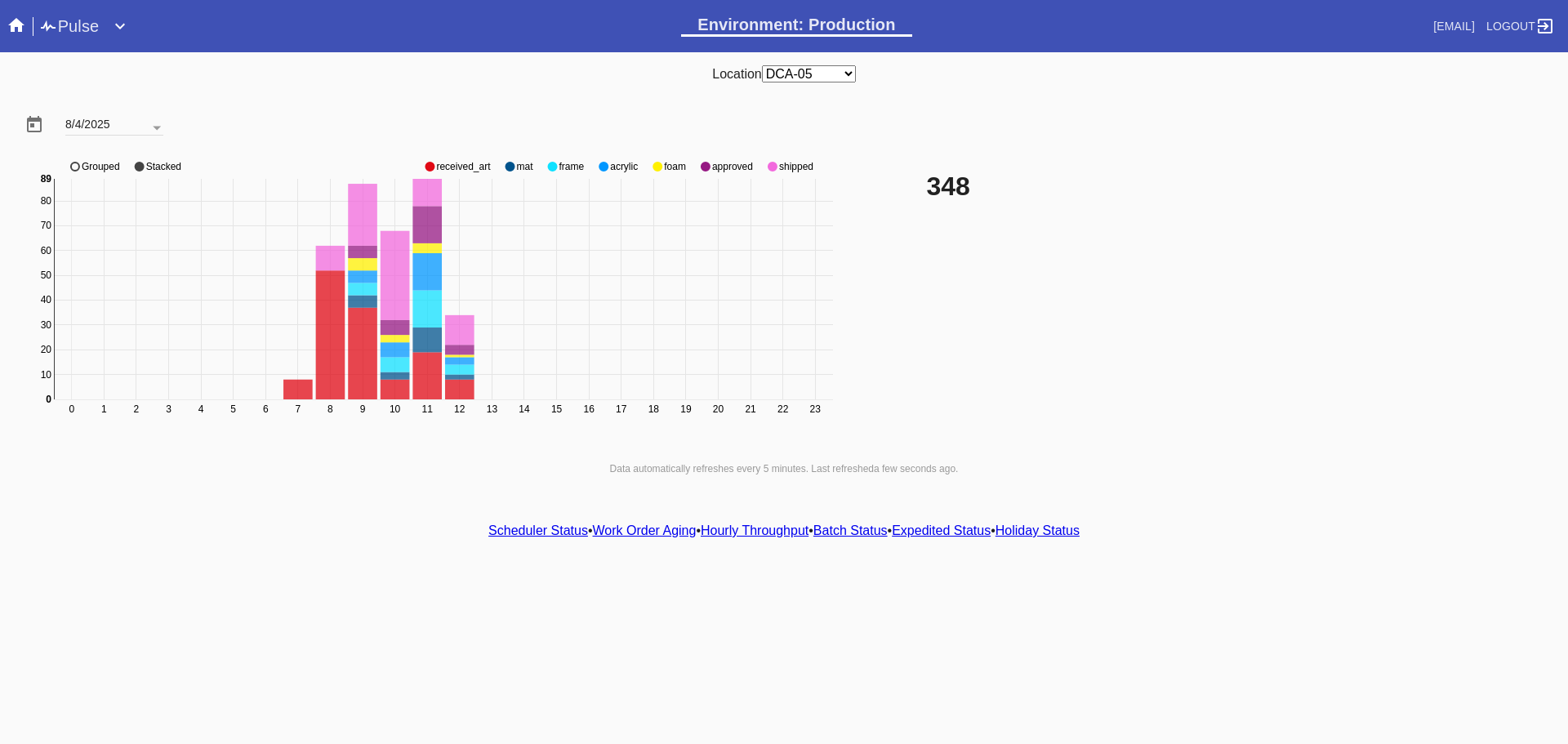 click on "shipped" 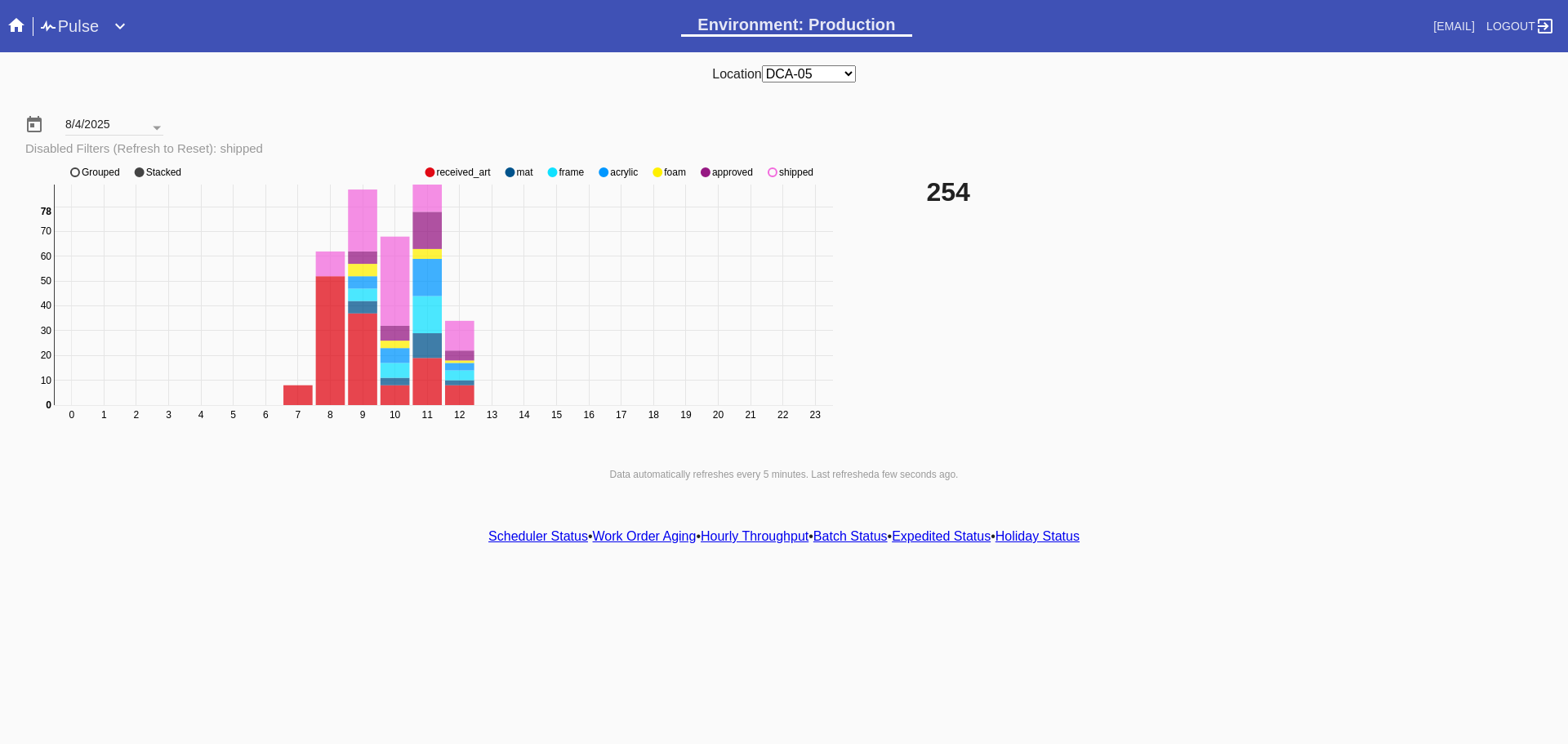 click on "shipped" 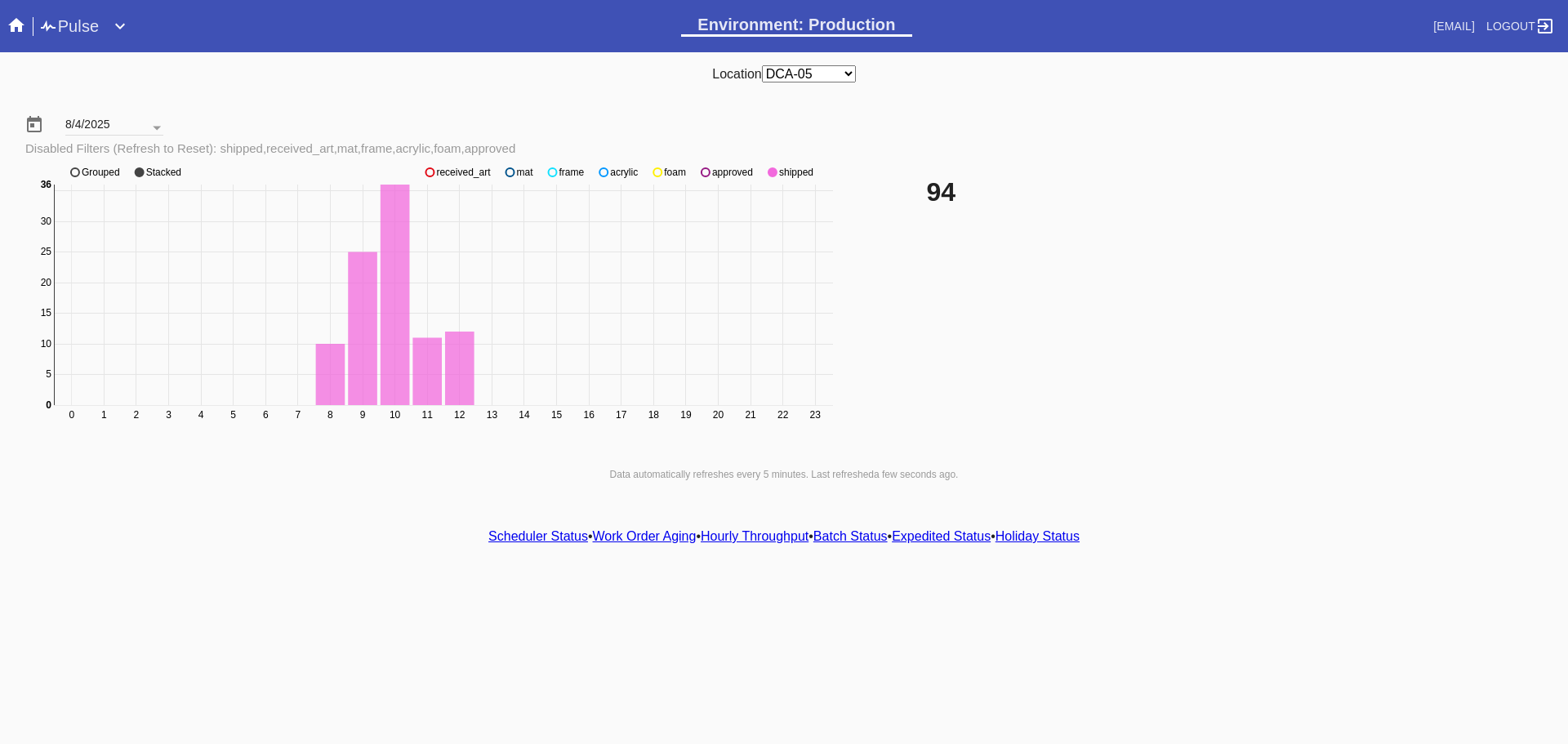click on "shipped" 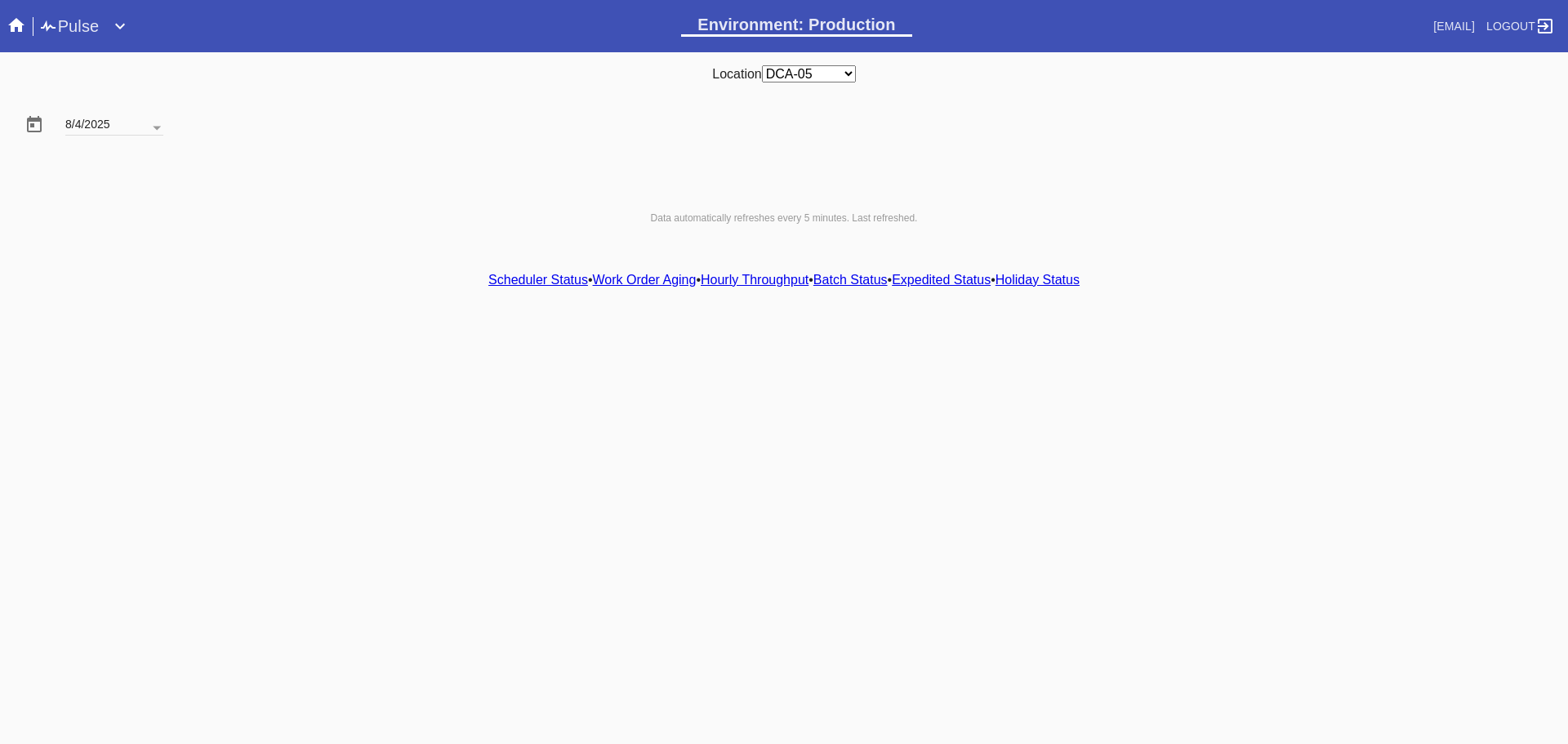 scroll, scrollTop: 0, scrollLeft: 0, axis: both 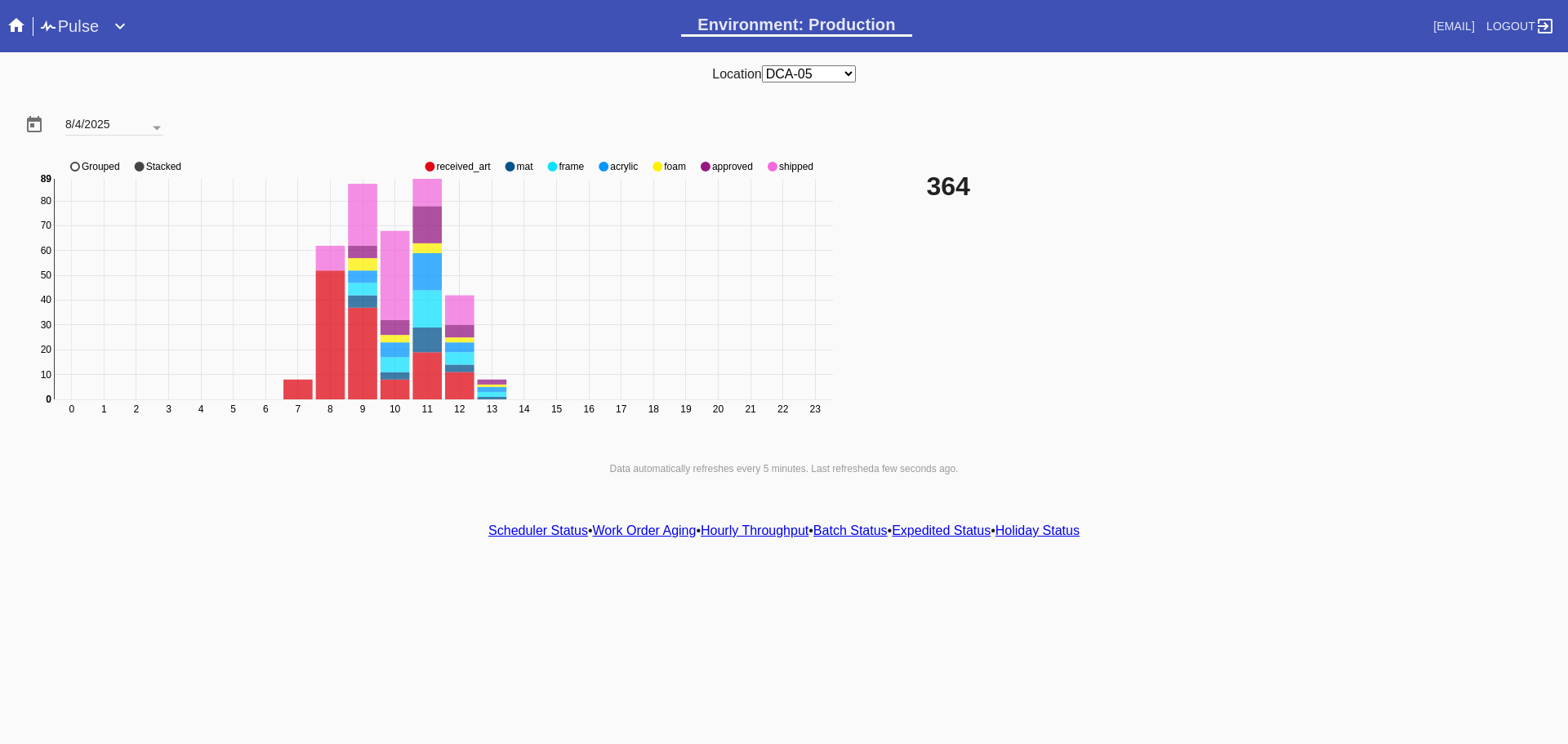 click on "approved" 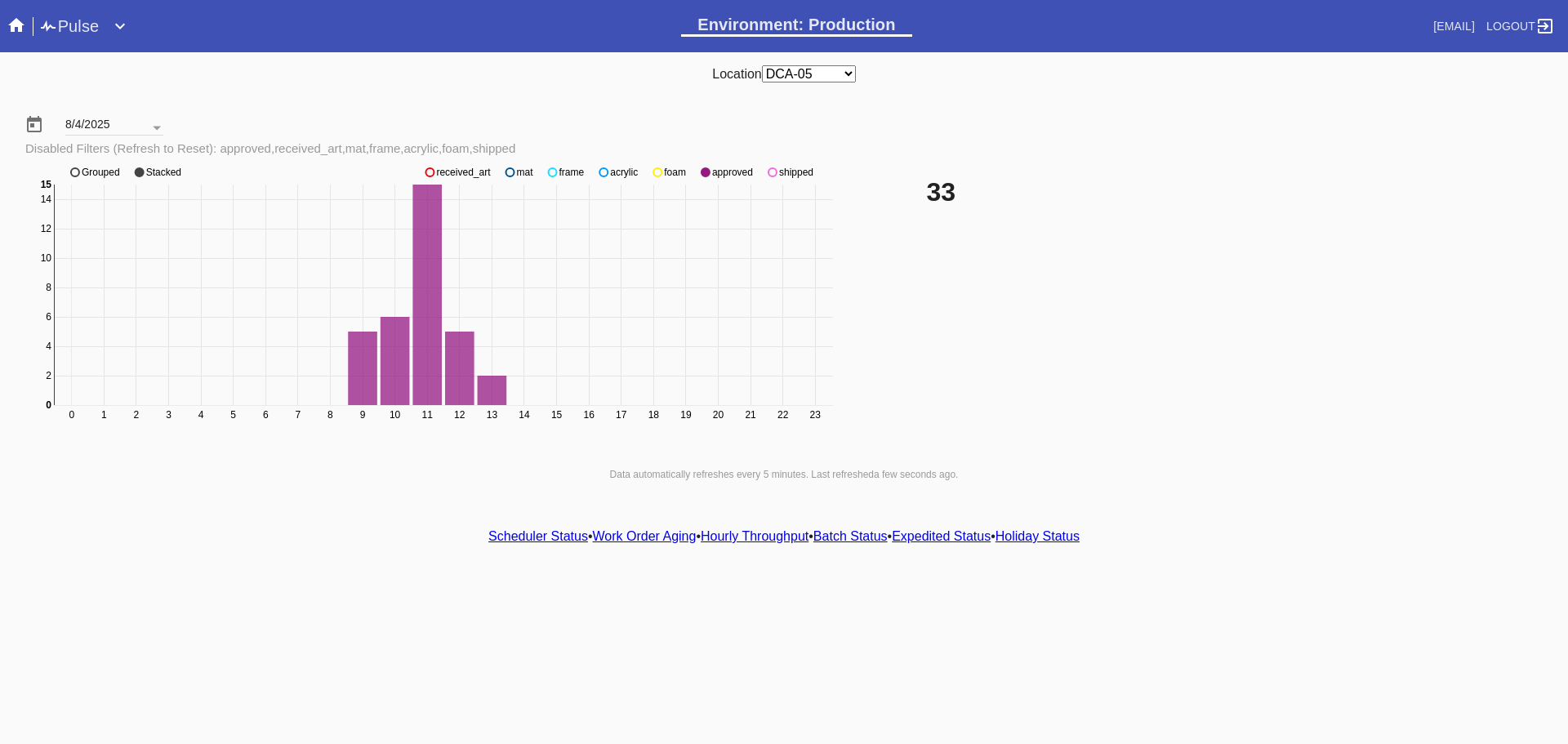 click on "shipped" 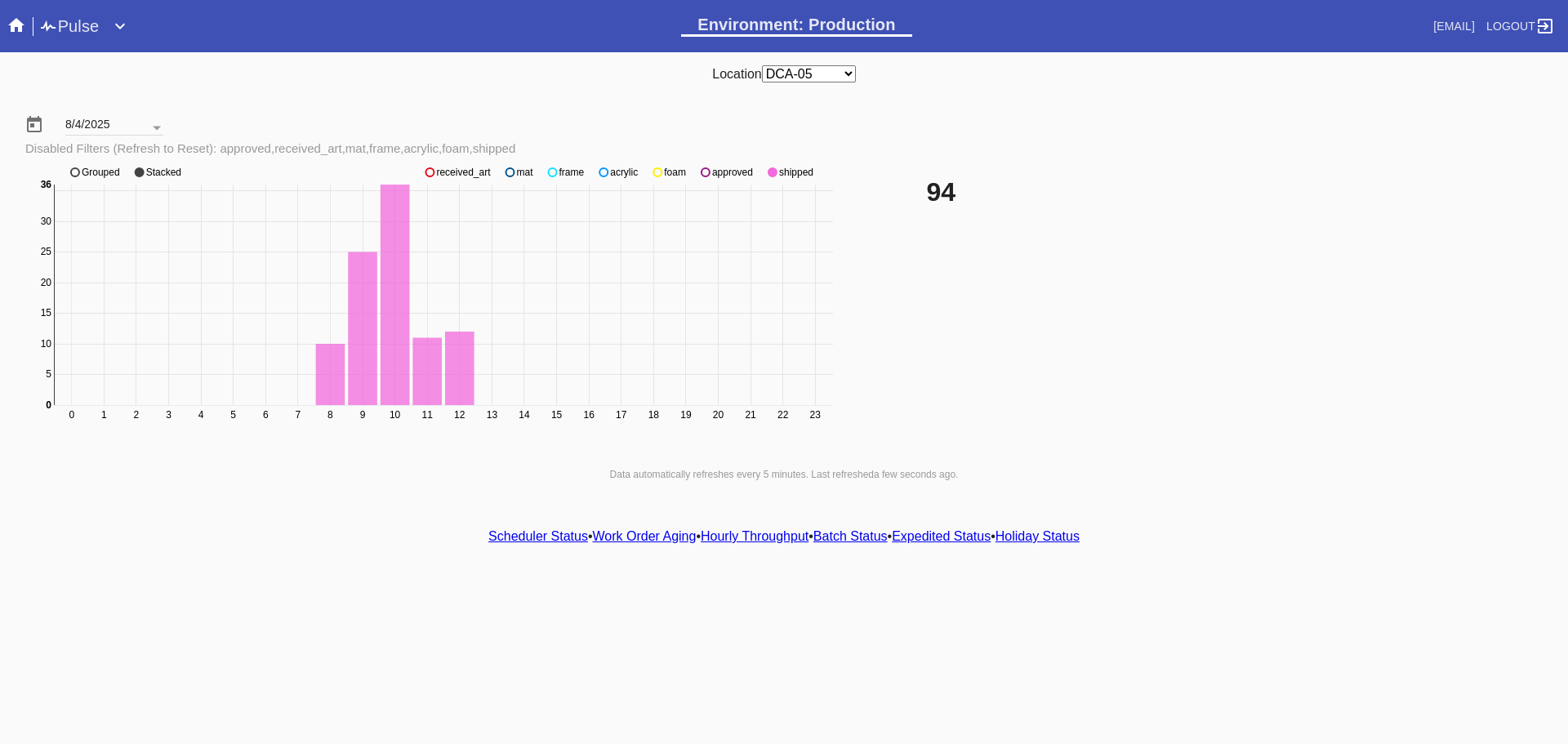 click on "approved" 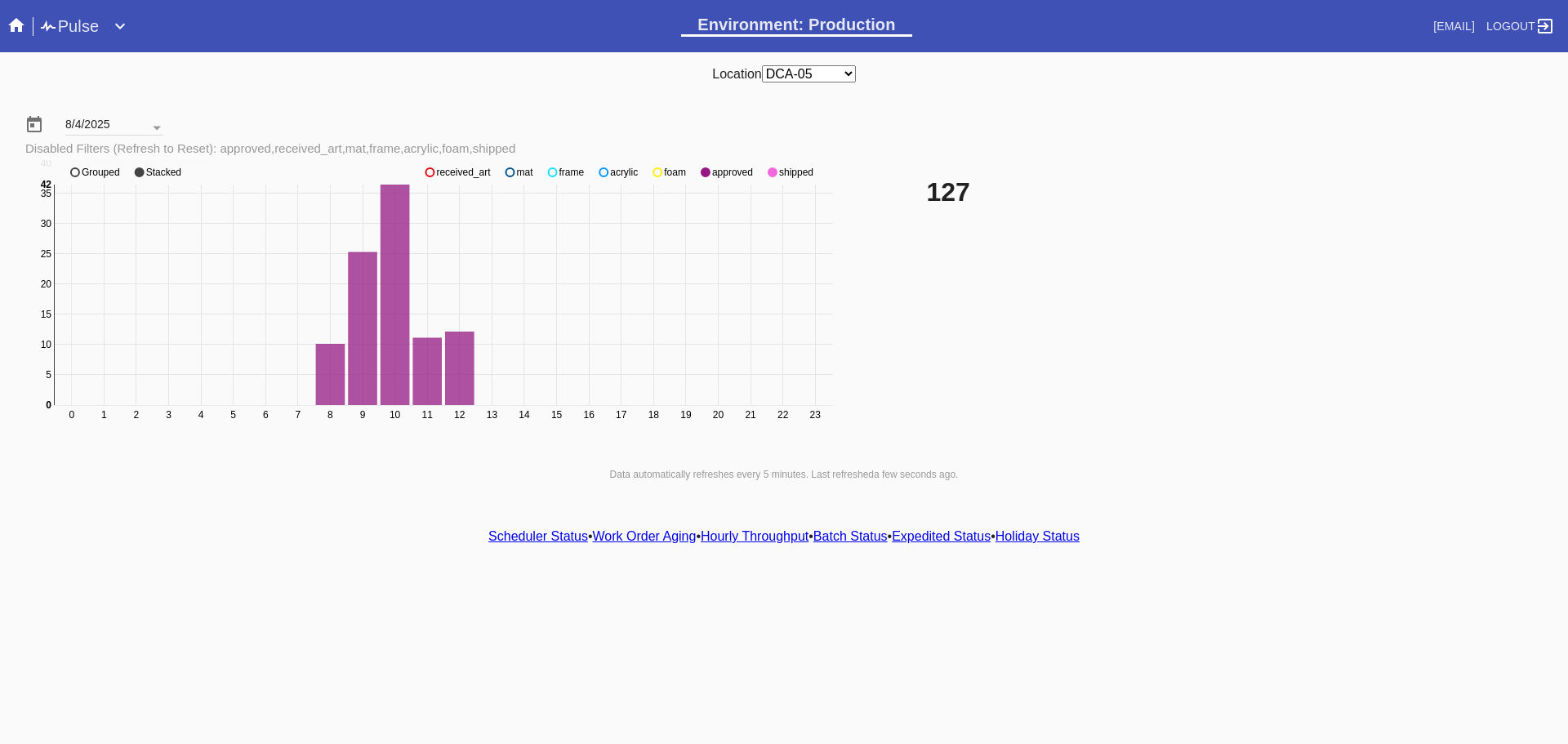 click on "approved" 